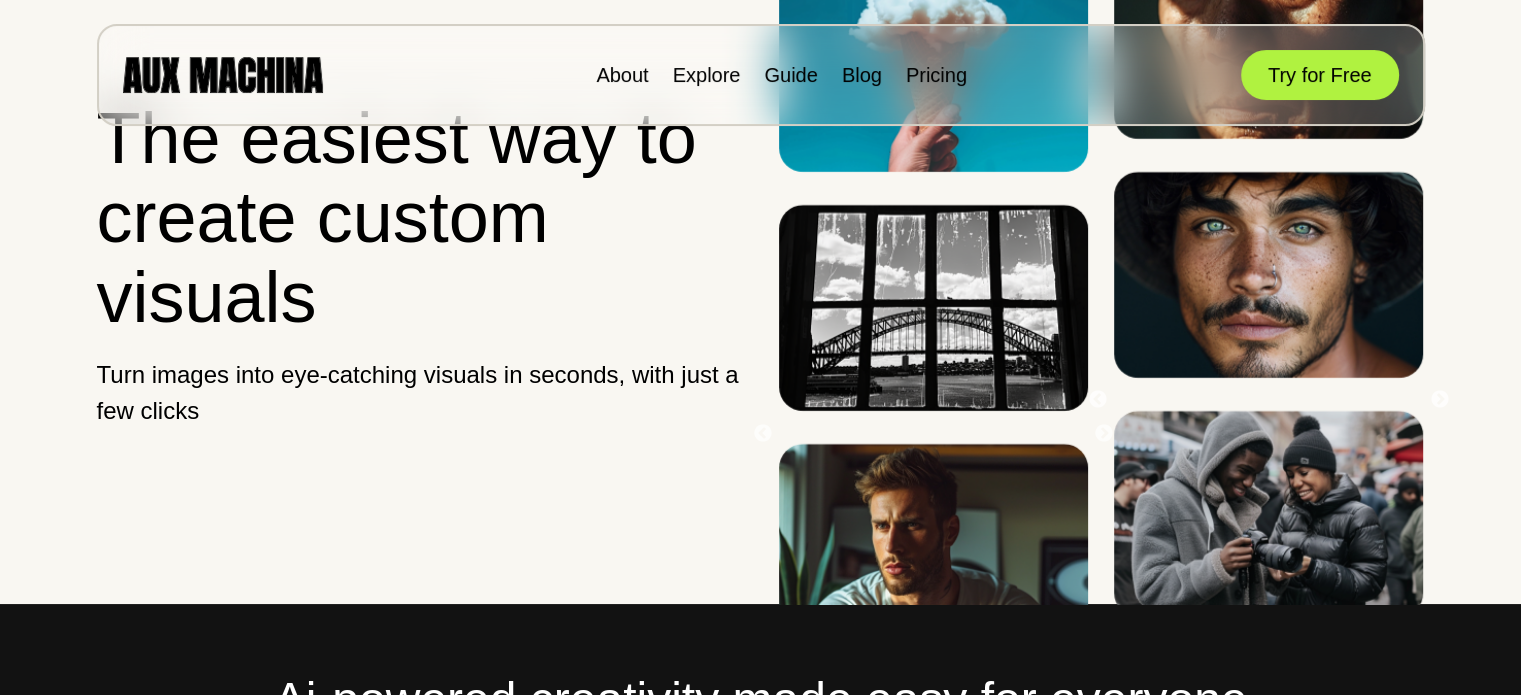 scroll, scrollTop: 392, scrollLeft: 0, axis: vertical 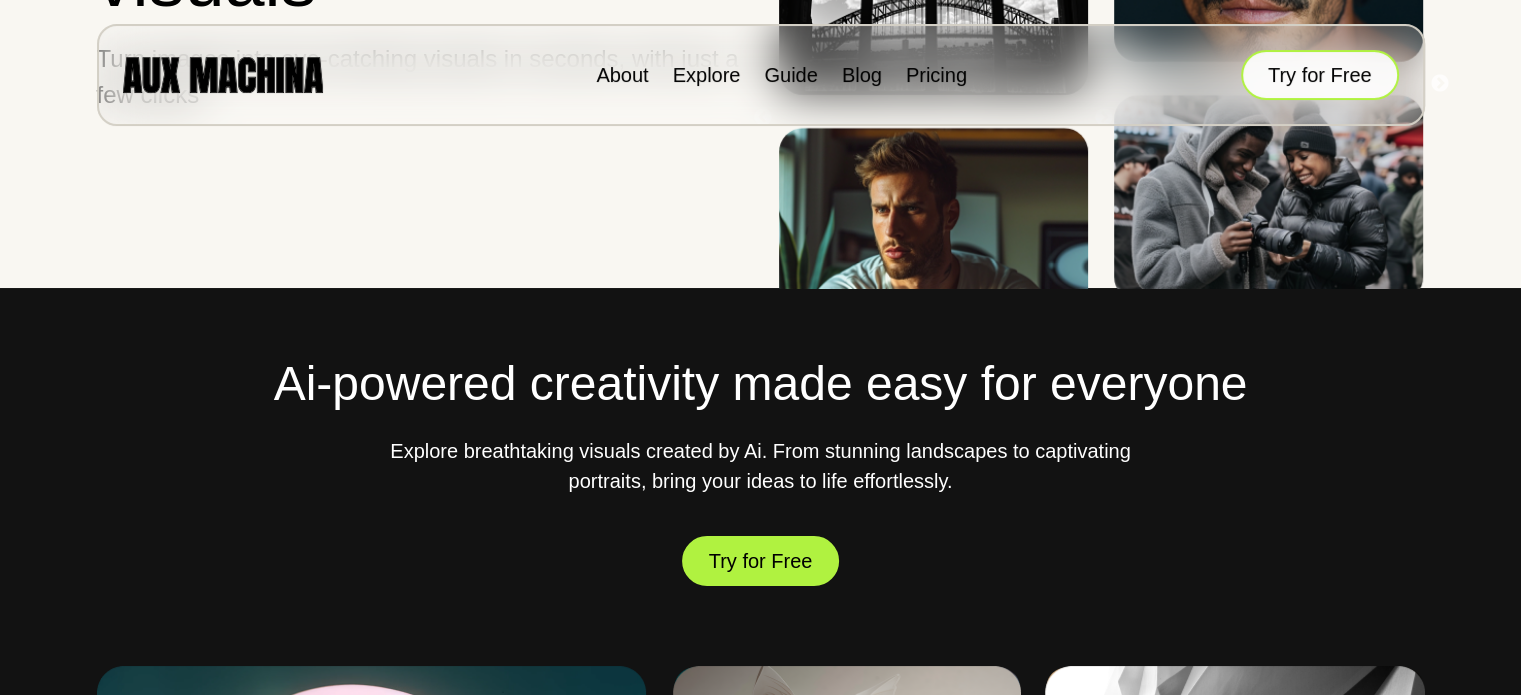 click on "Try for Free" at bounding box center (1320, 75) 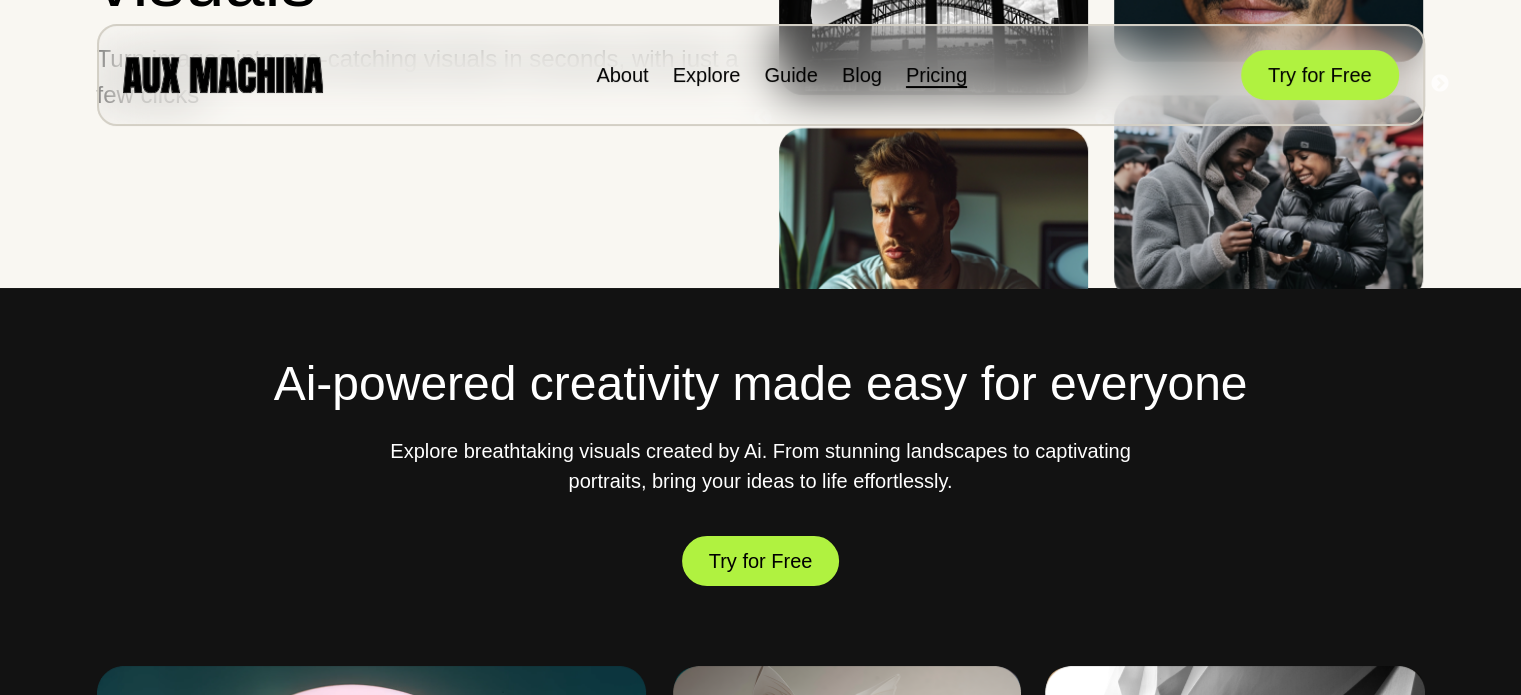 click on "Pricing" at bounding box center (936, 75) 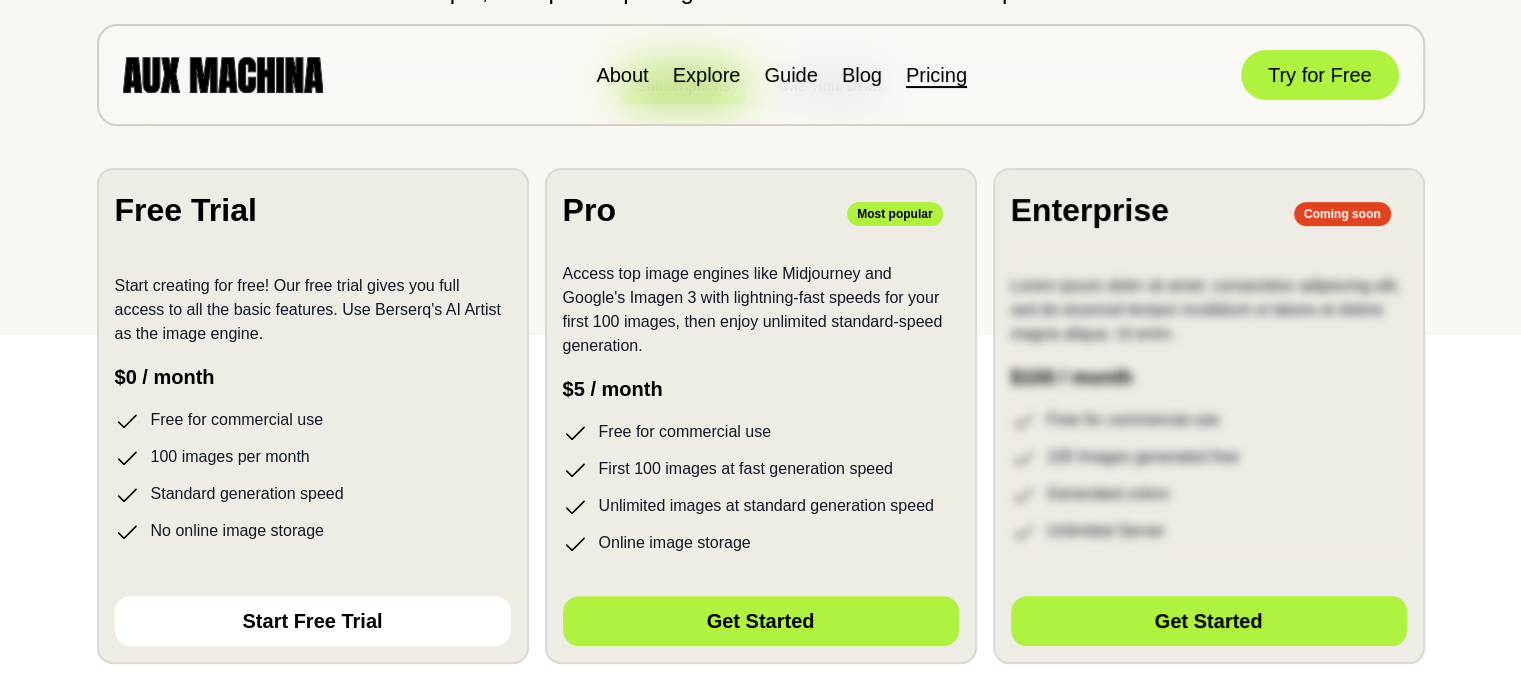 scroll, scrollTop: 360, scrollLeft: 0, axis: vertical 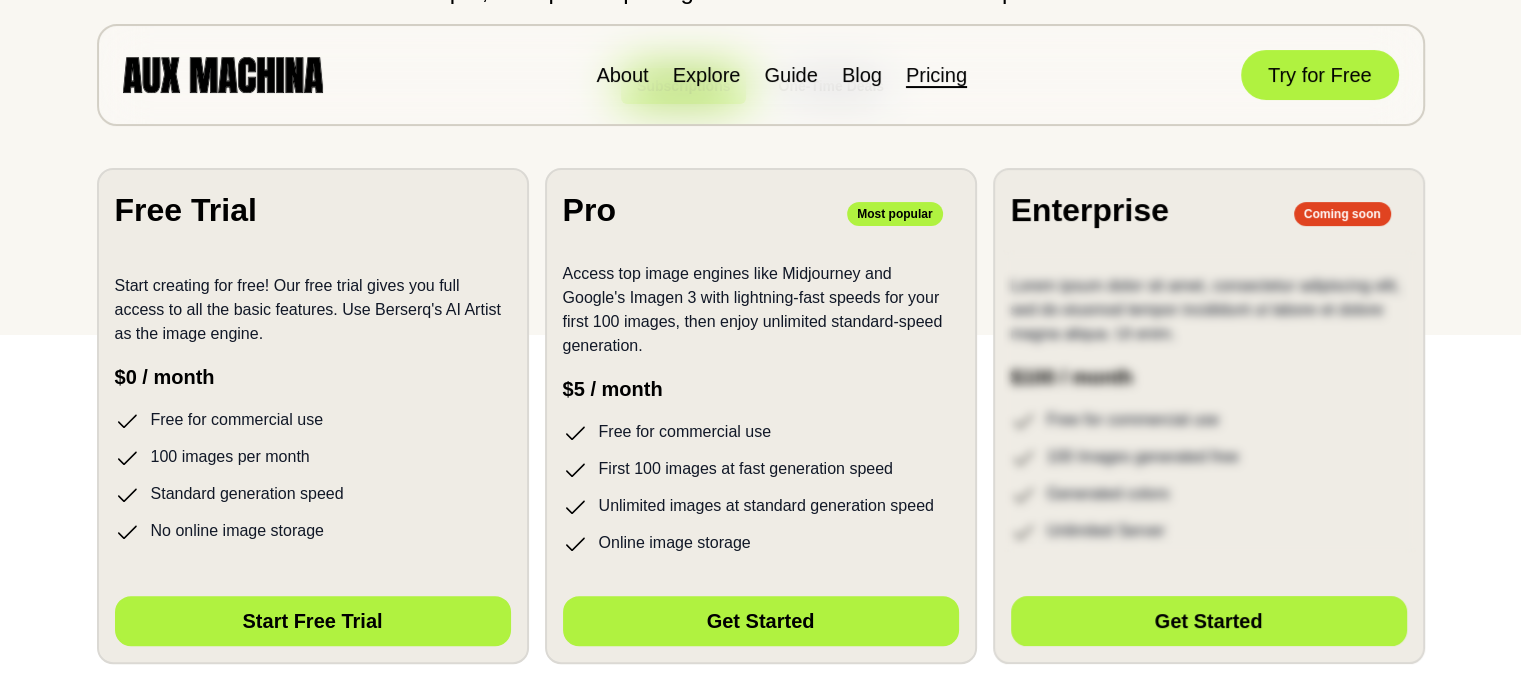 click on "Start Free Trial" at bounding box center [313, 621] 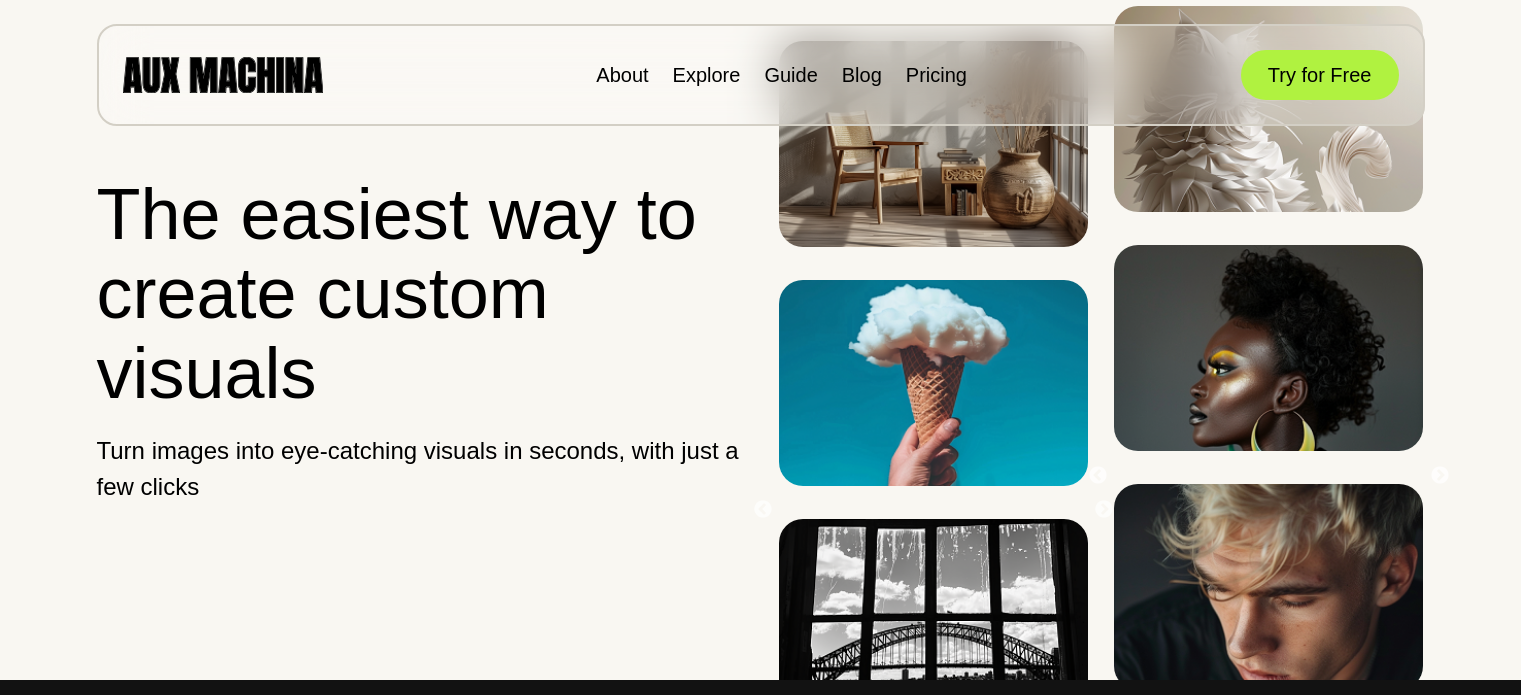 scroll, scrollTop: 0, scrollLeft: 0, axis: both 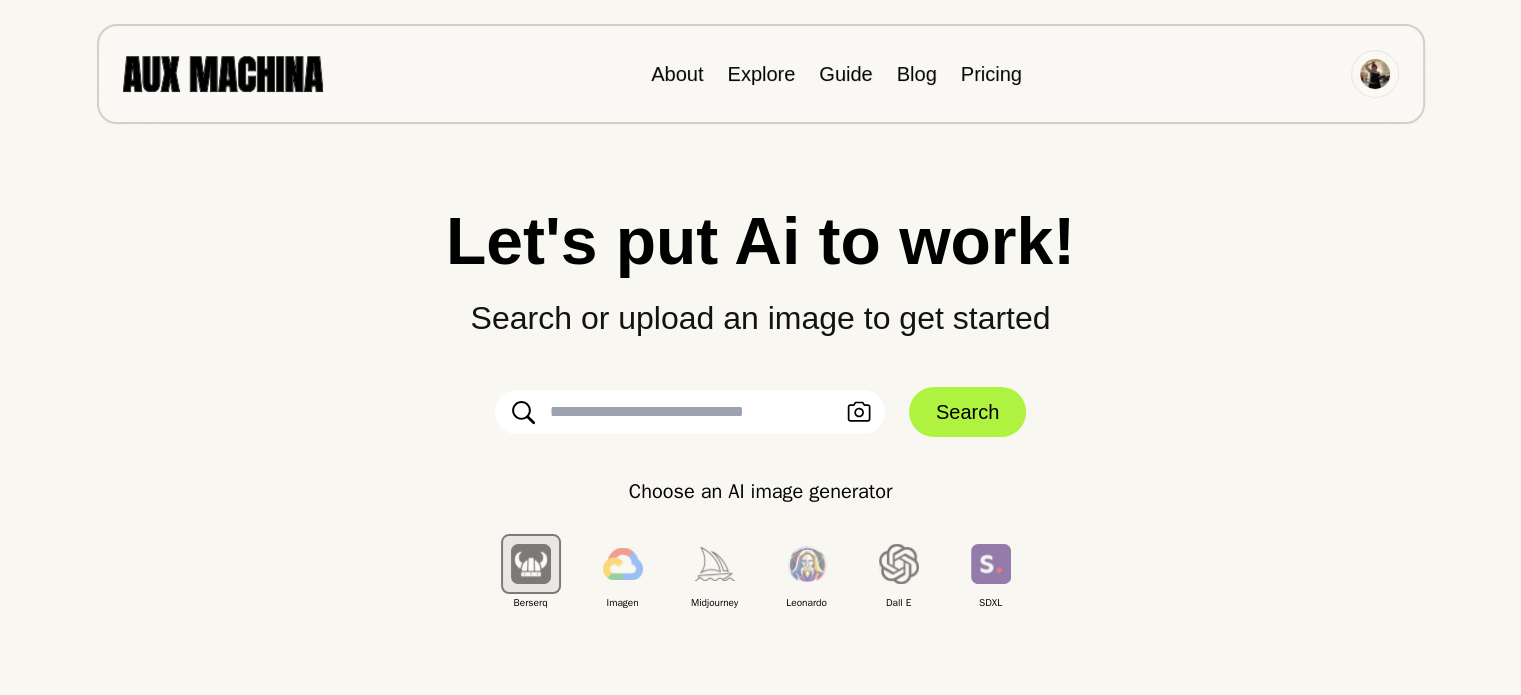 click at bounding box center (690, 412) 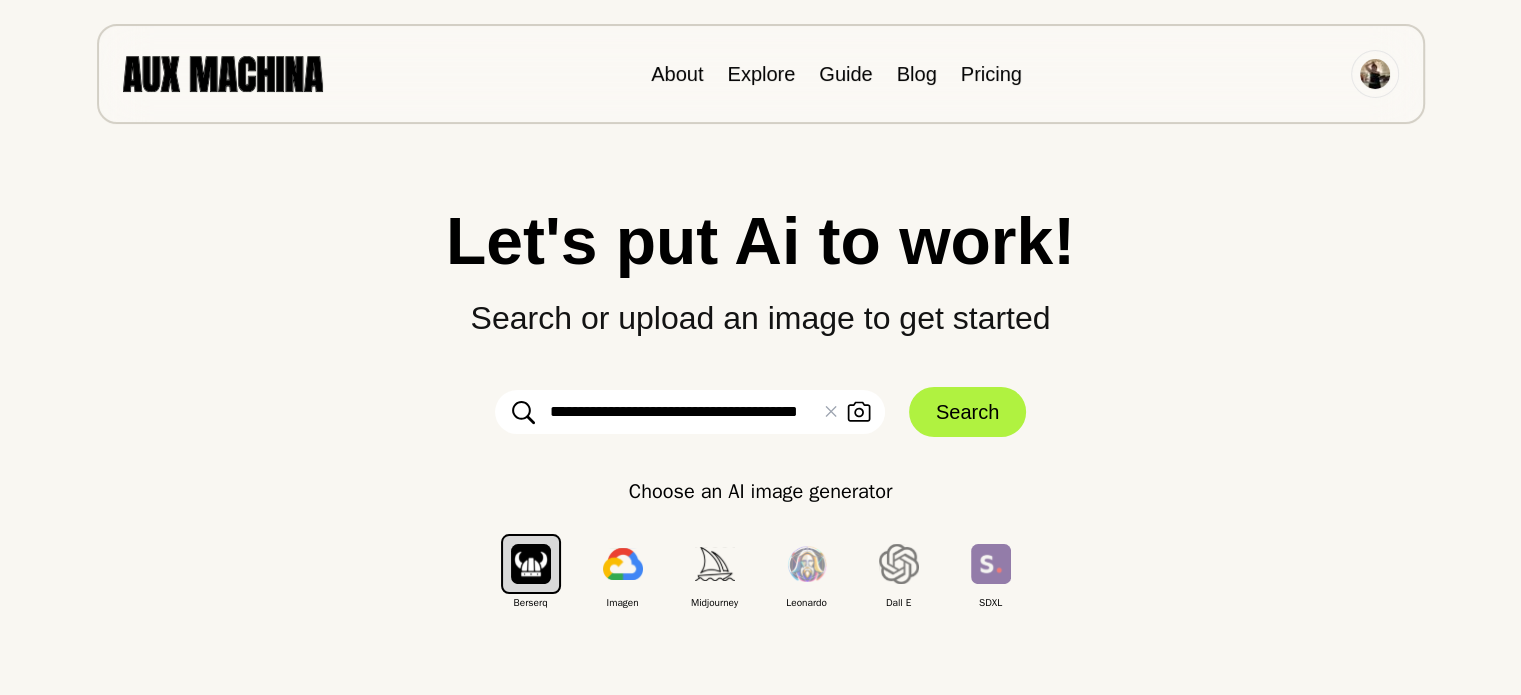 scroll, scrollTop: 0, scrollLeft: 20, axis: horizontal 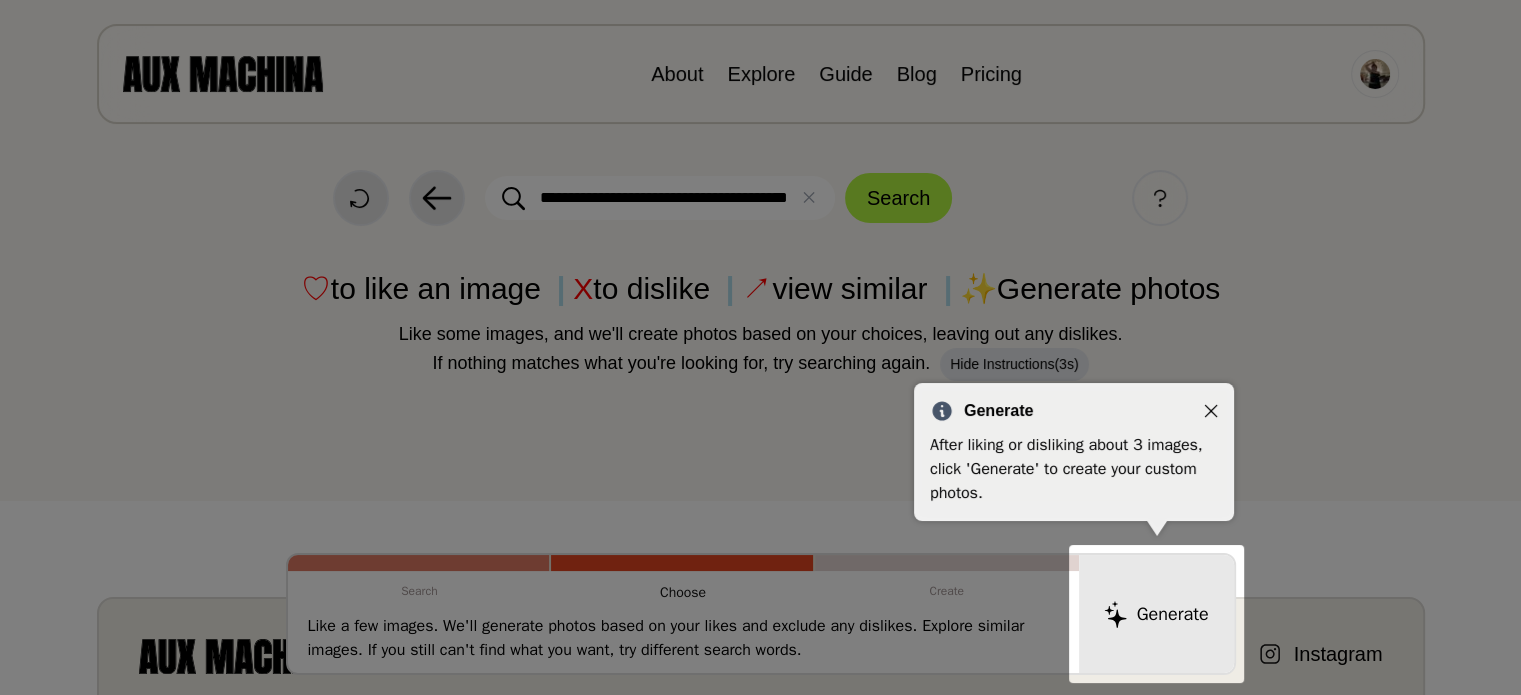 click on "Generate After liking or disliking about 3 images, click 'Generate' to create your custom photos." at bounding box center [1074, 452] 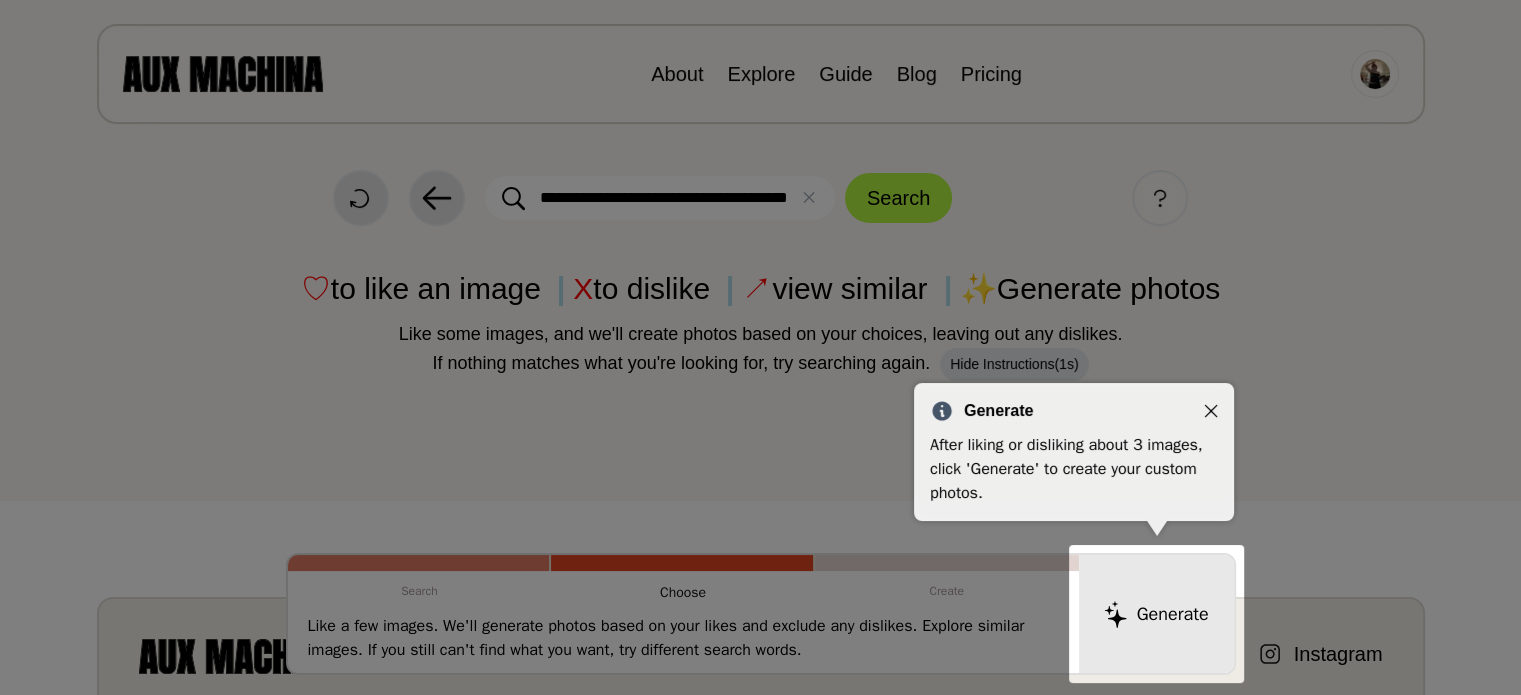 click at bounding box center [1211, 411] 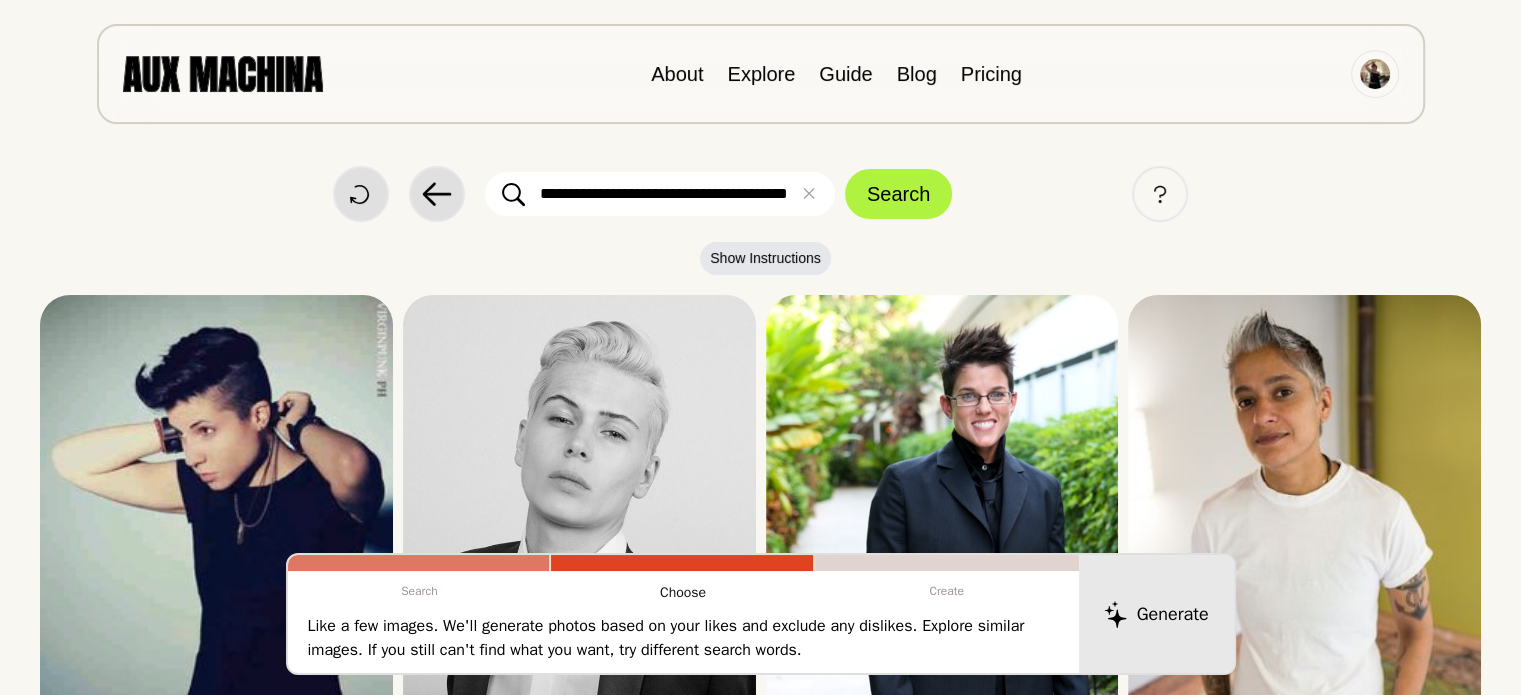 scroll, scrollTop: 0, scrollLeft: 0, axis: both 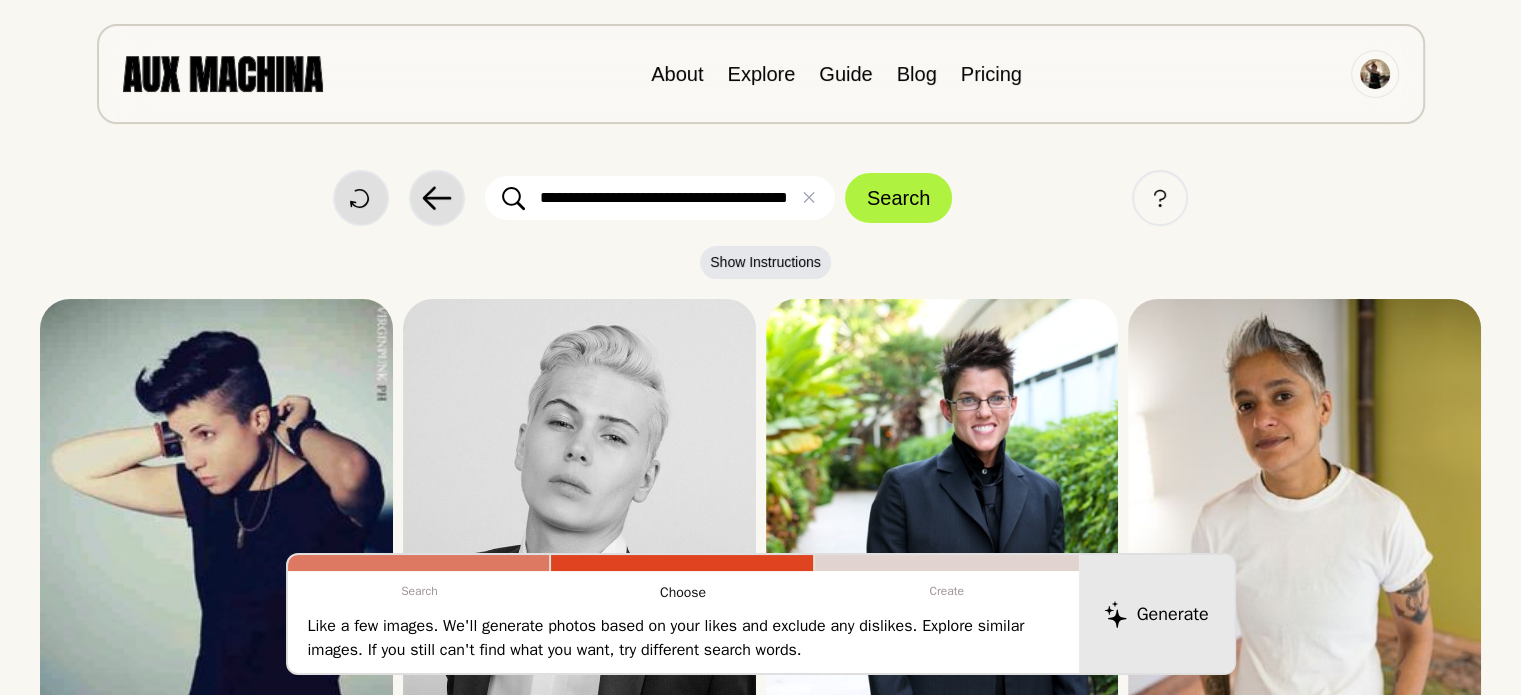 click on "**********" at bounding box center (660, 198) 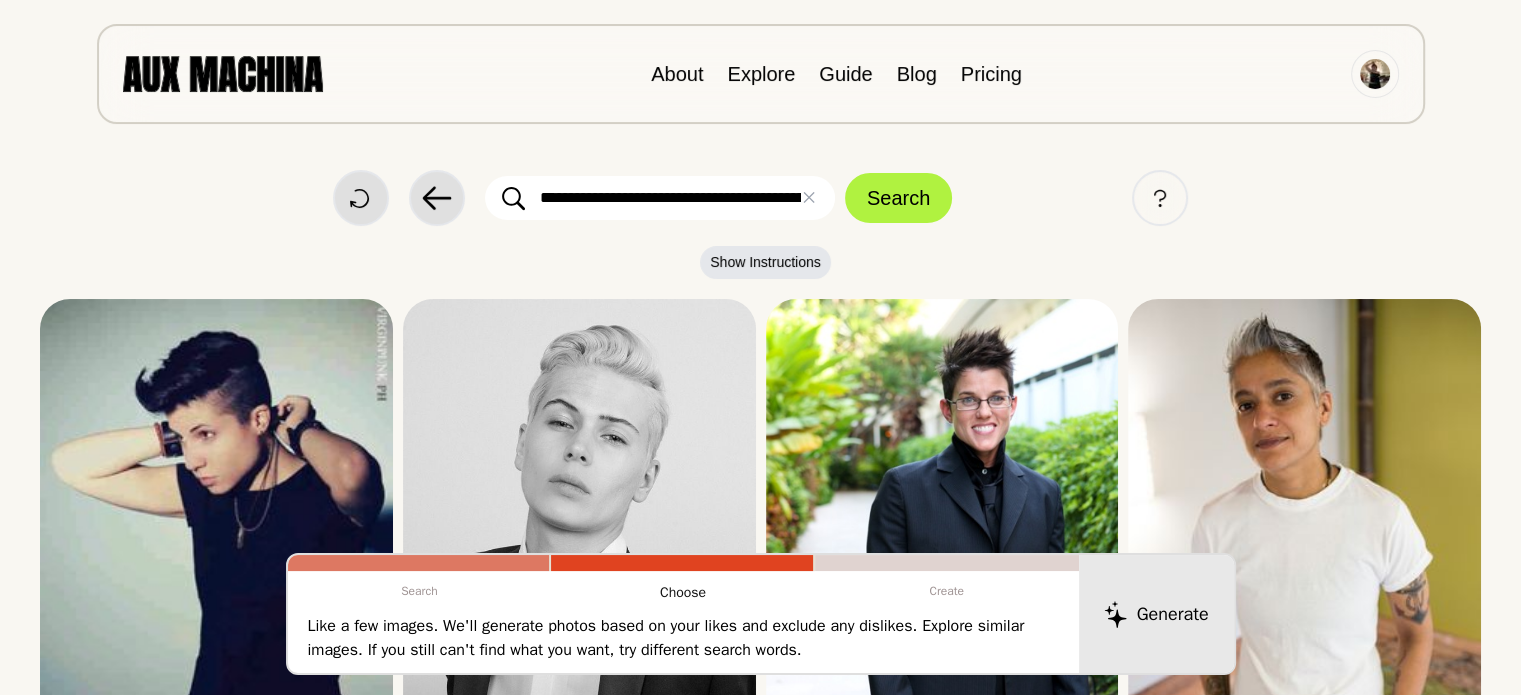 type on "**********" 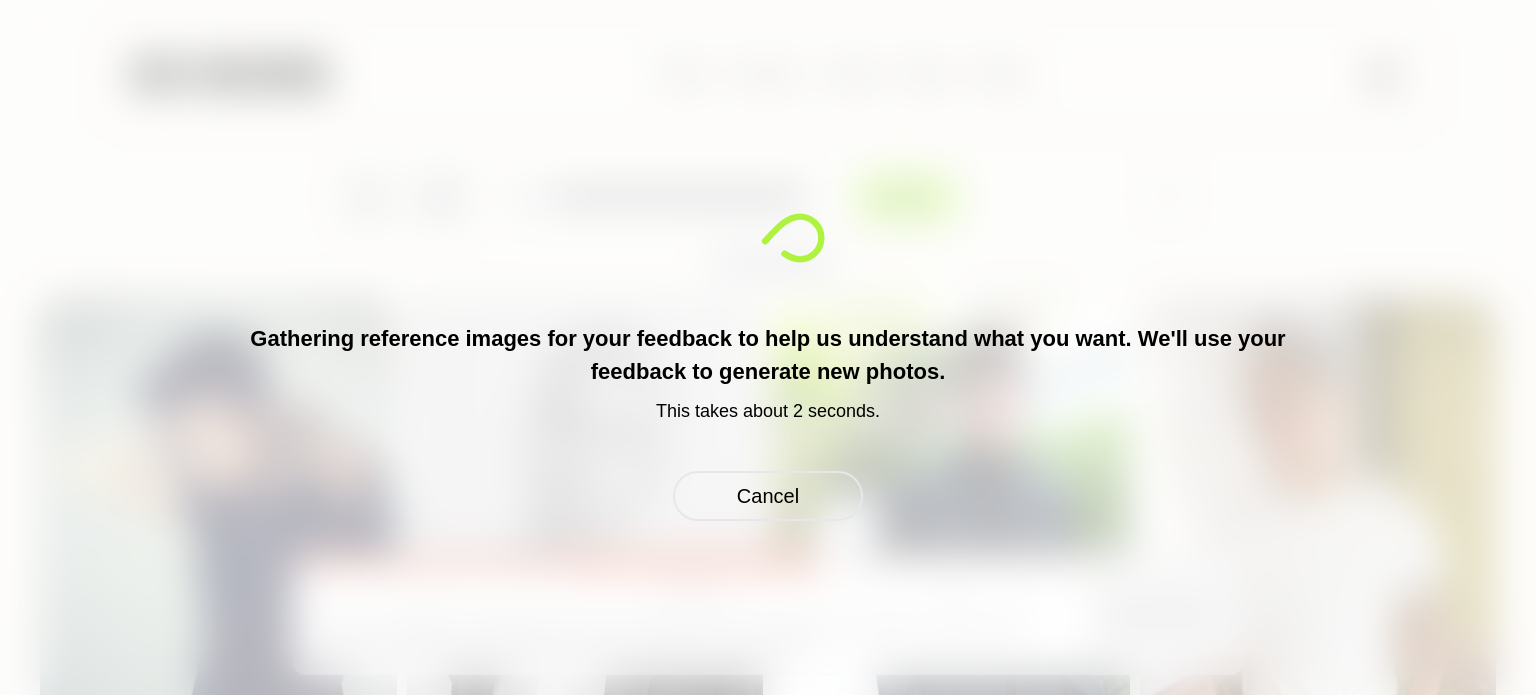 click on "Gathering reference images for your feedback to help us understand what you want. We'll use your feedback to generate new photos." at bounding box center [768, 355] 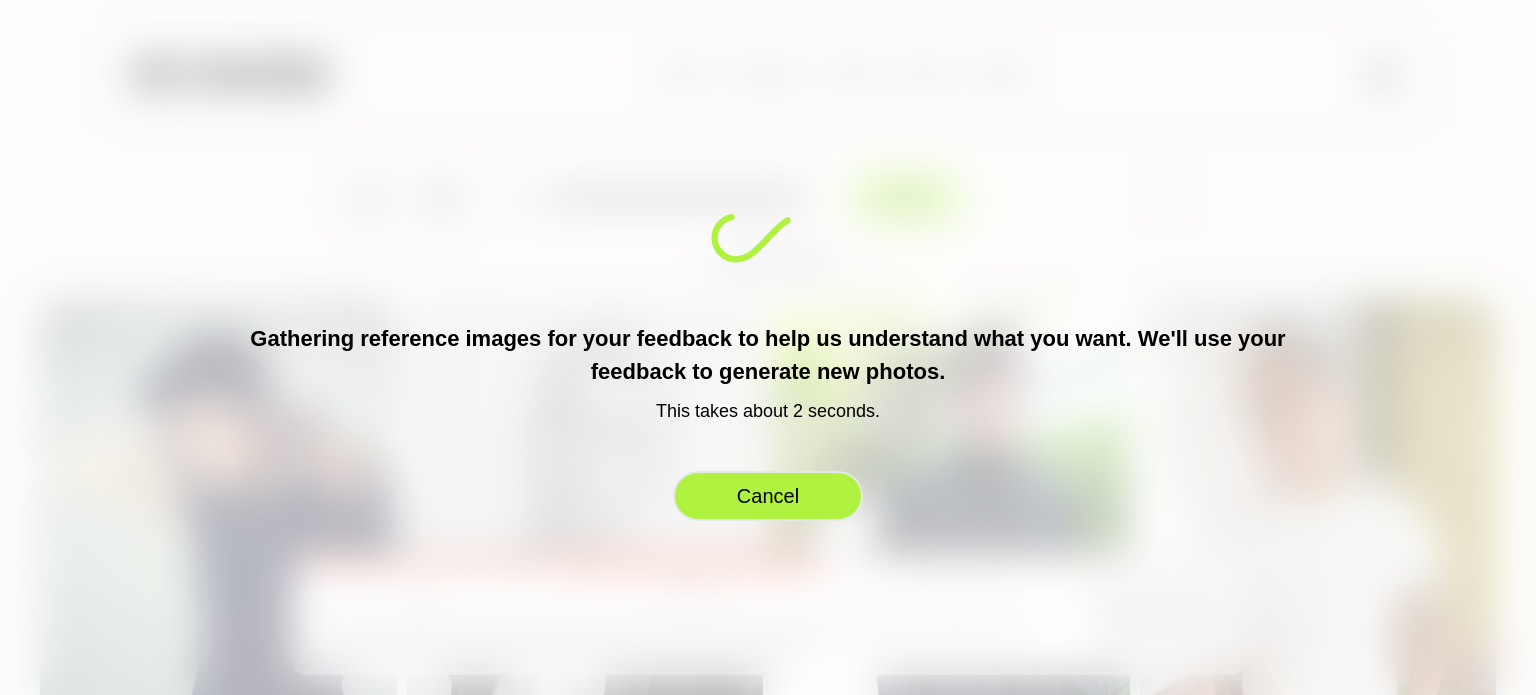 click on "Cancel" at bounding box center (768, 496) 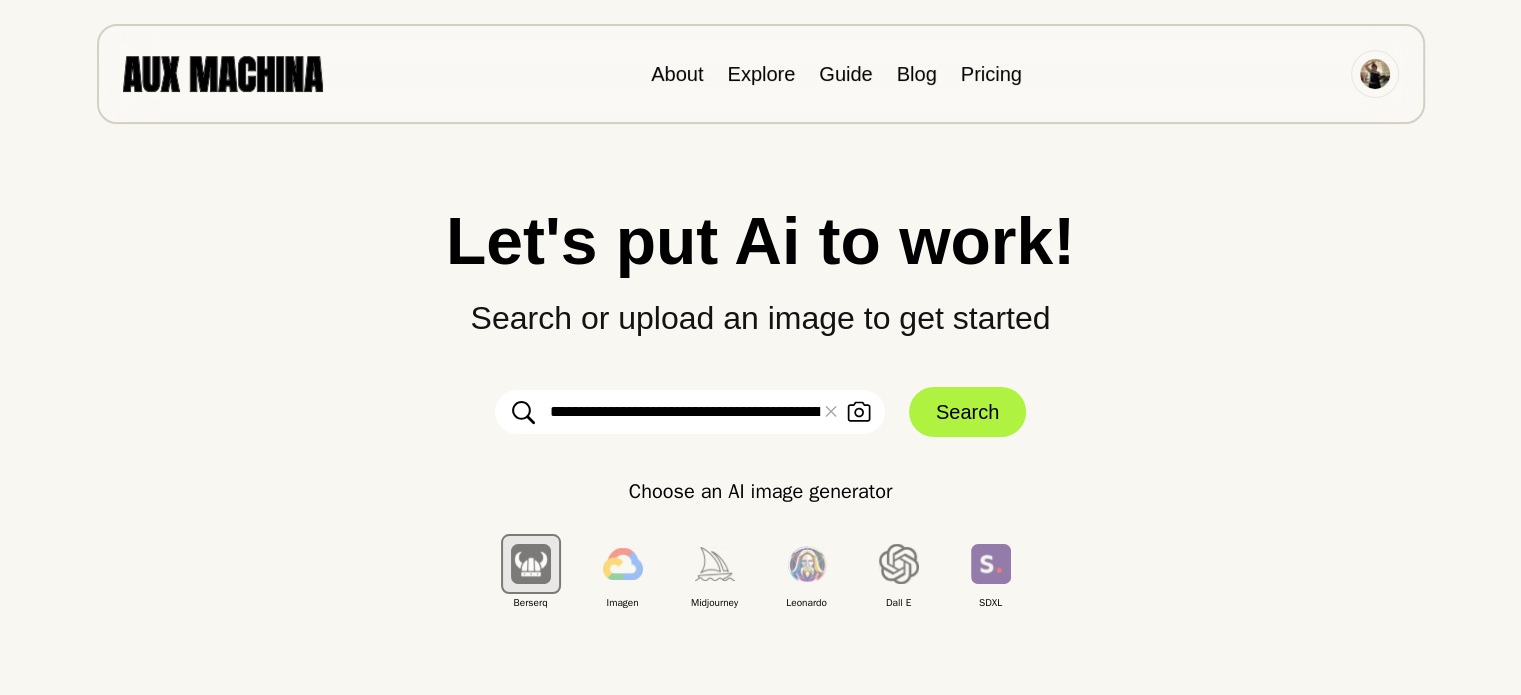click on "**********" at bounding box center (690, 412) 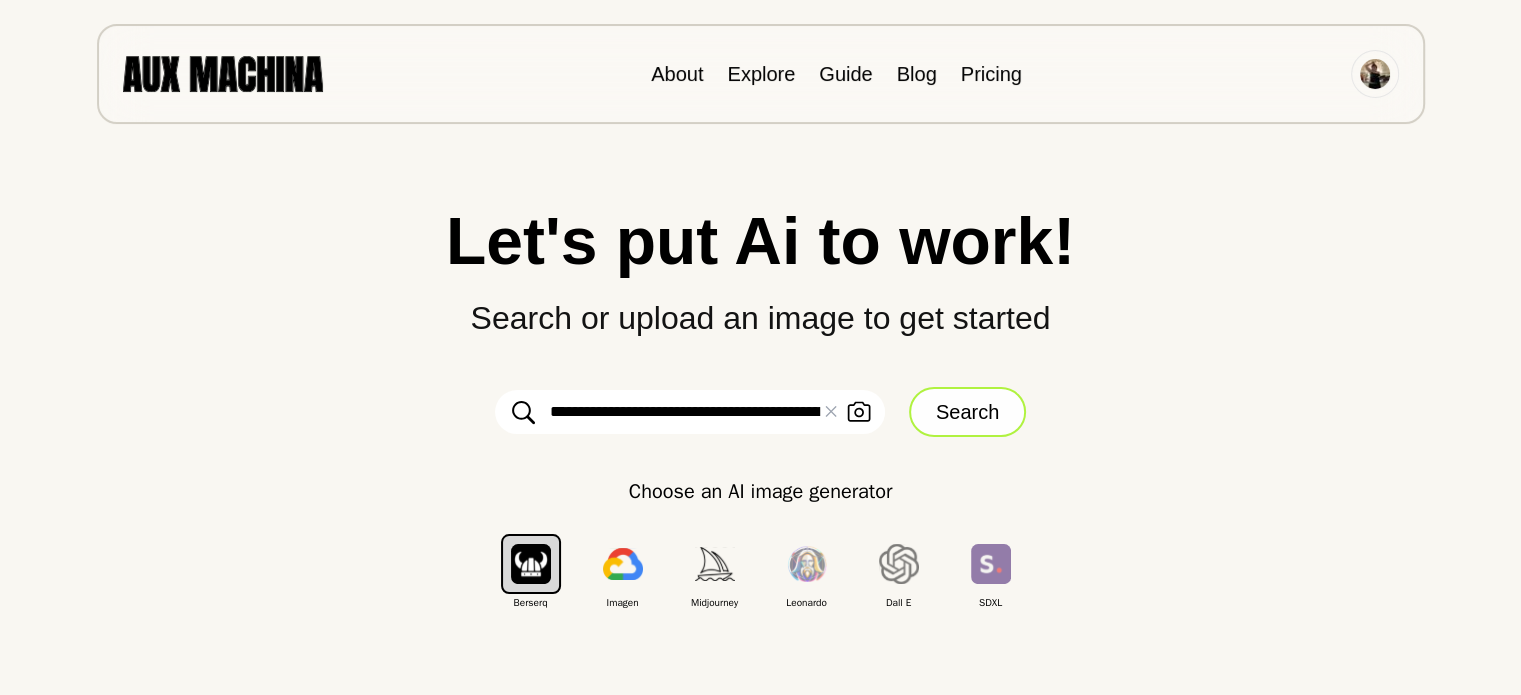 click on "Search" at bounding box center (967, 412) 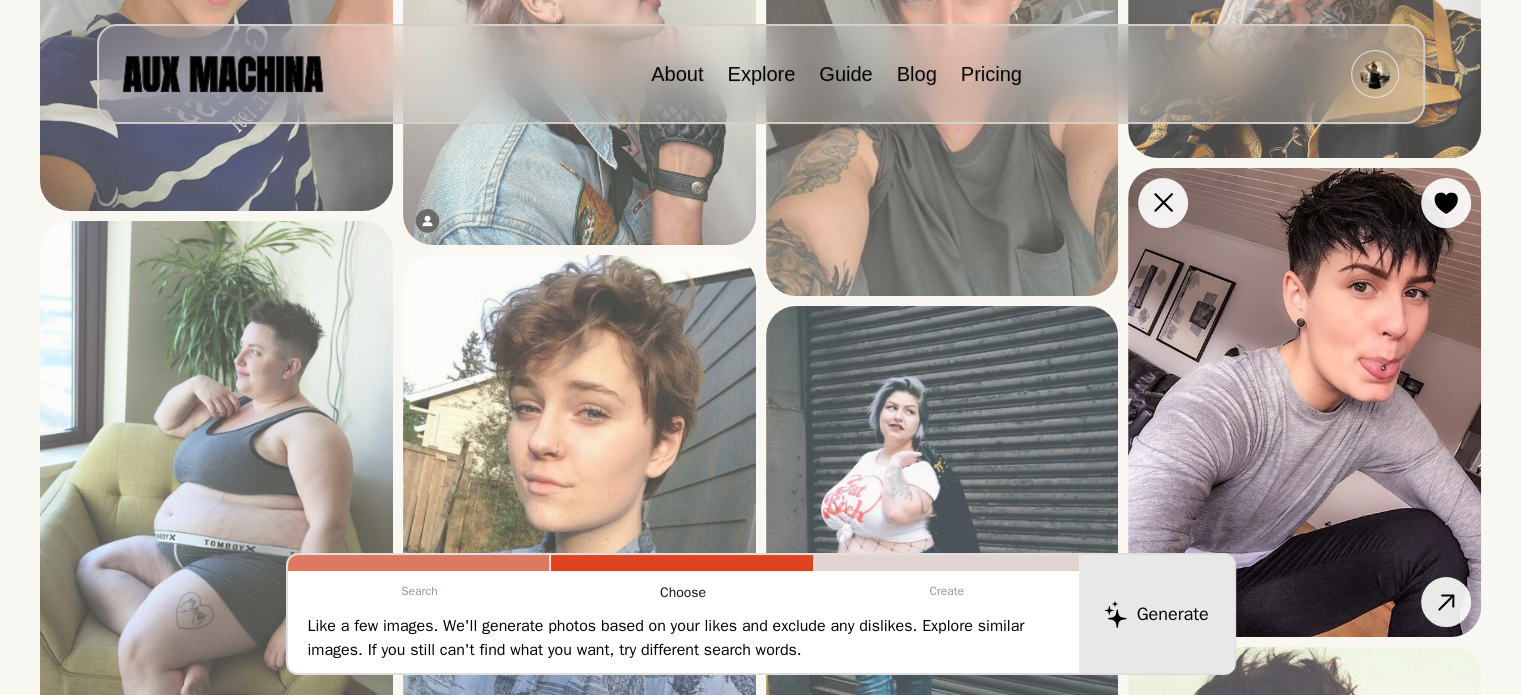 scroll, scrollTop: 1568, scrollLeft: 0, axis: vertical 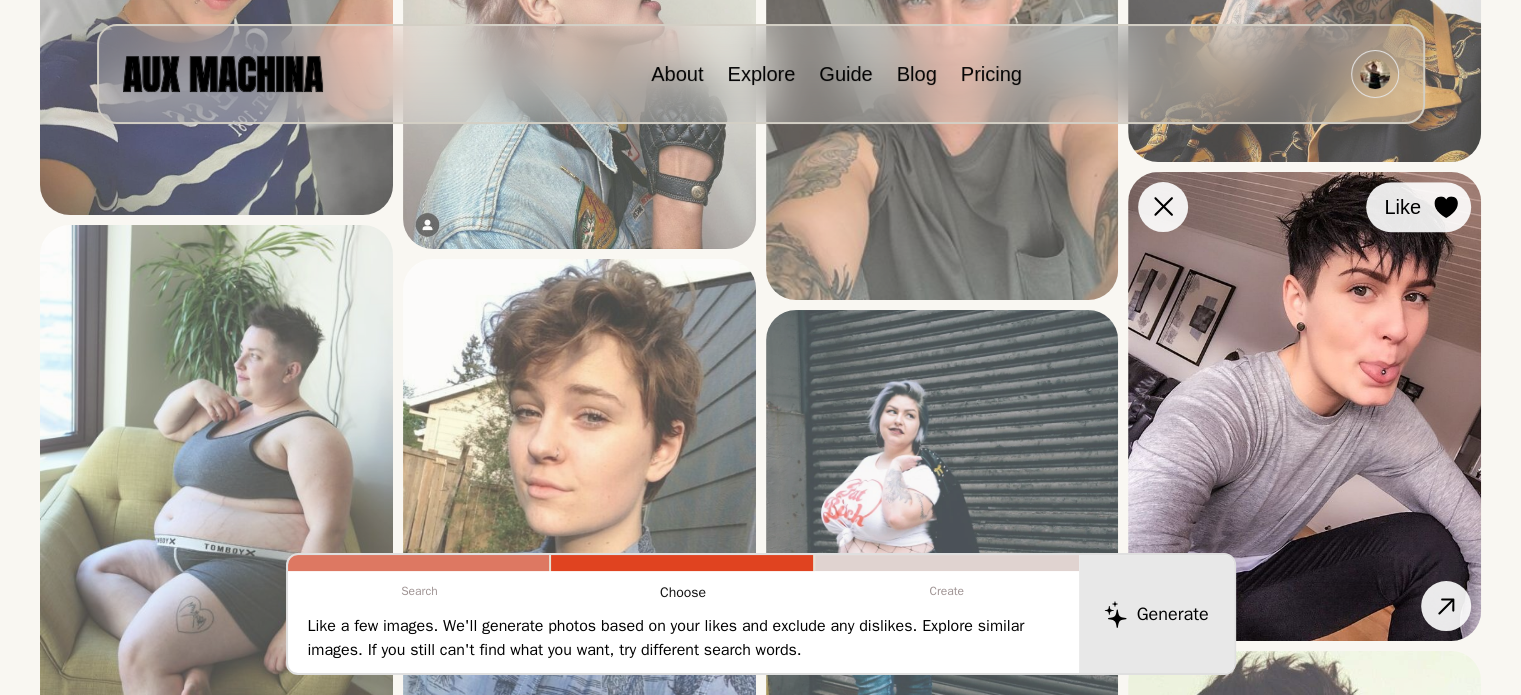 click at bounding box center (0, 0) 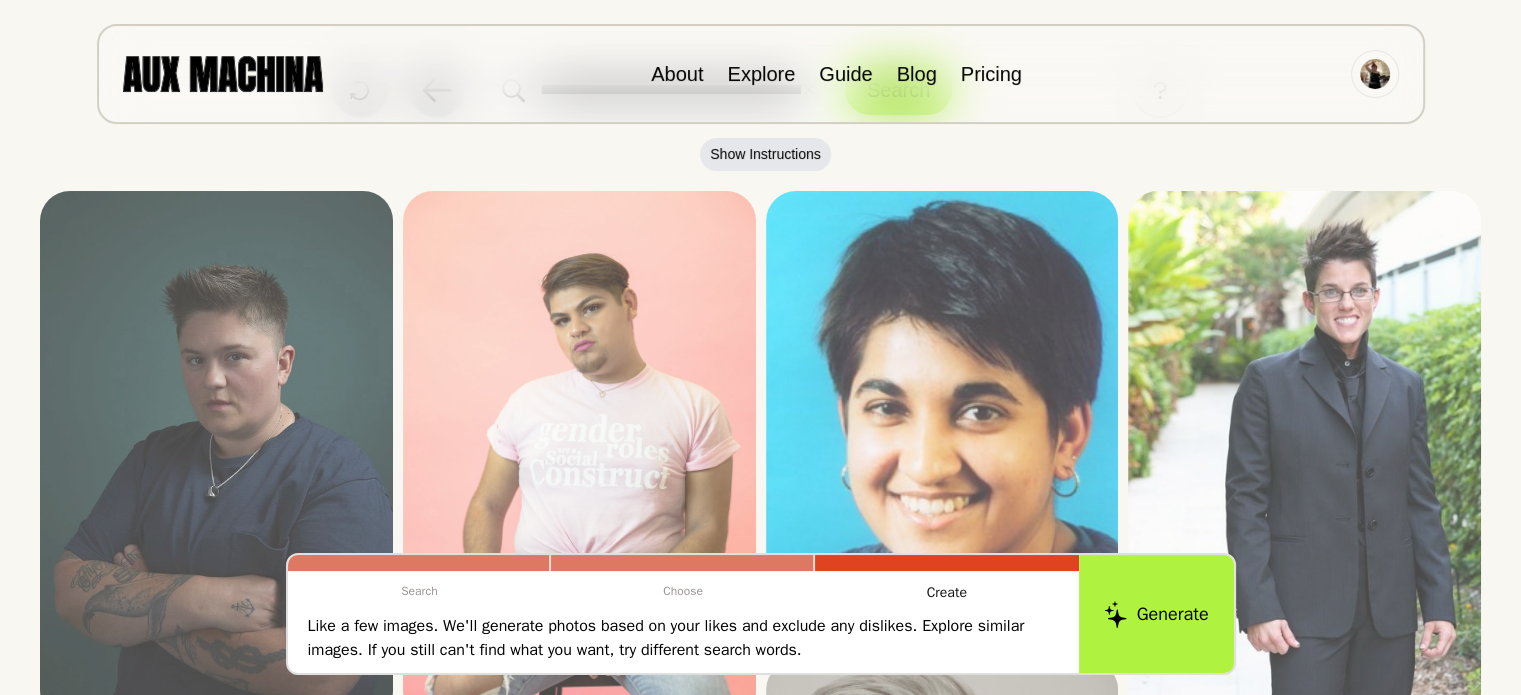 scroll, scrollTop: 0, scrollLeft: 0, axis: both 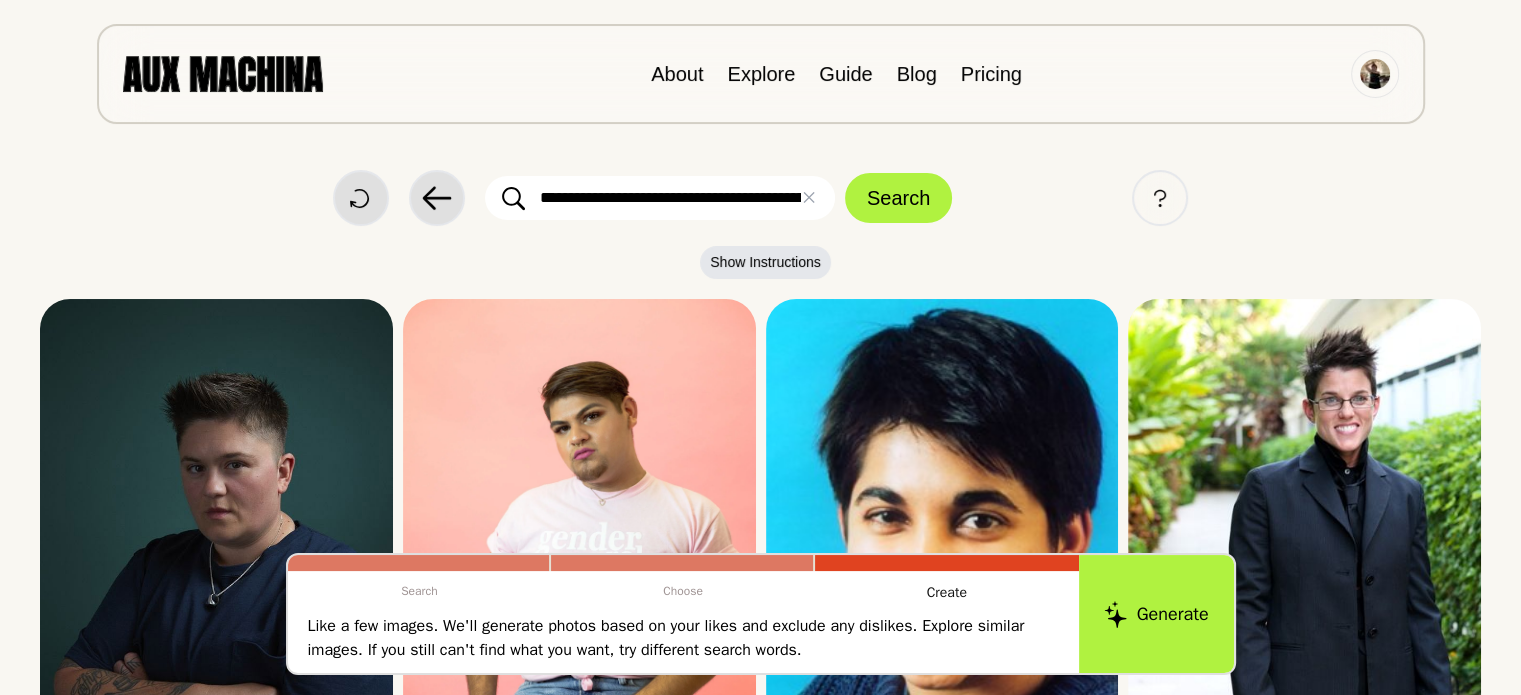 click on "**********" at bounding box center [660, 198] 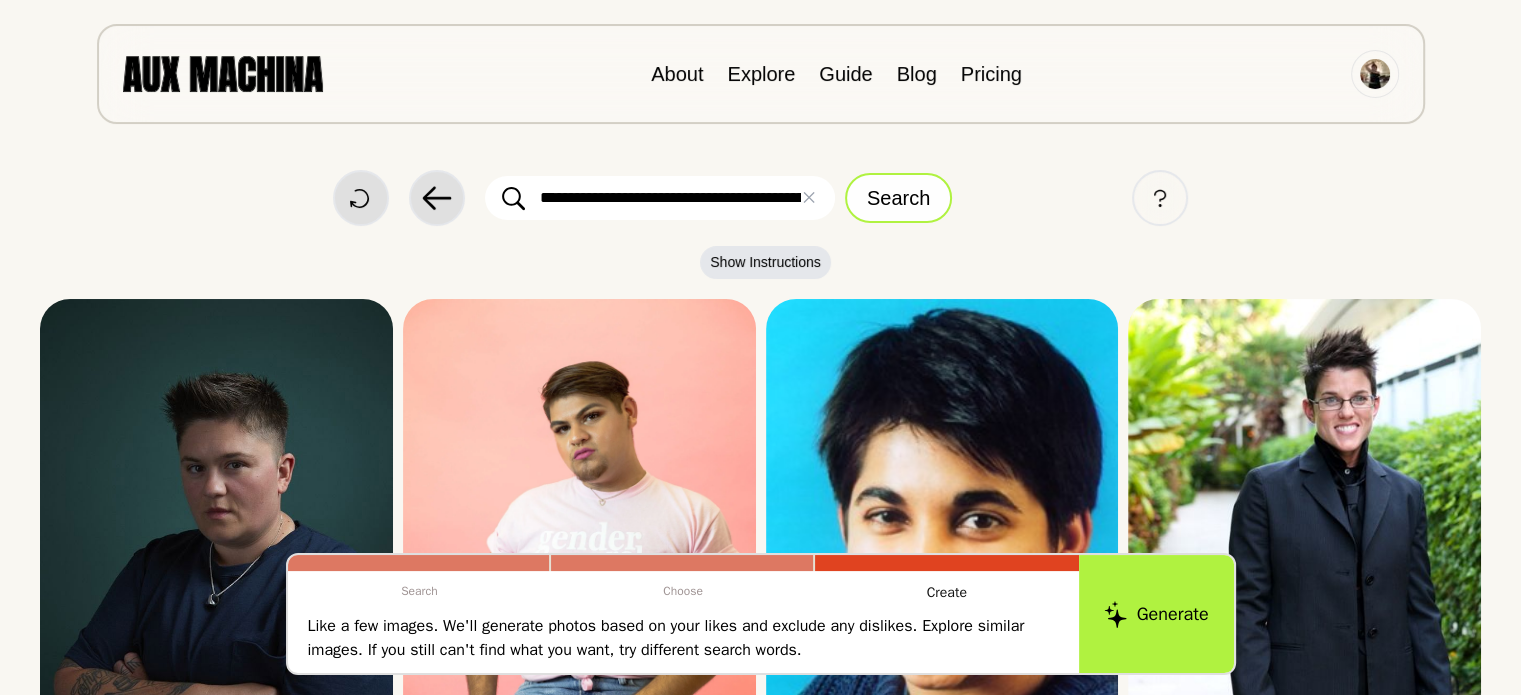 type on "**********" 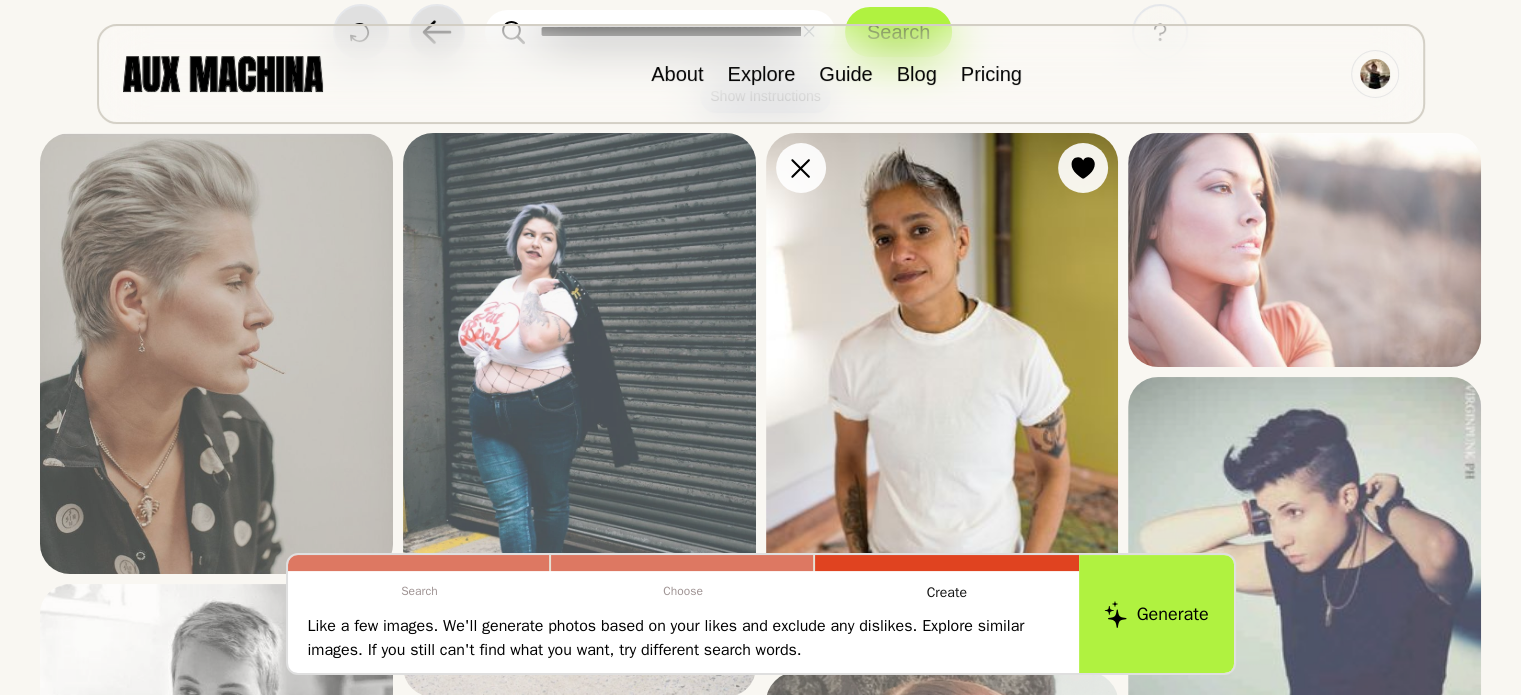 scroll, scrollTop: 136, scrollLeft: 0, axis: vertical 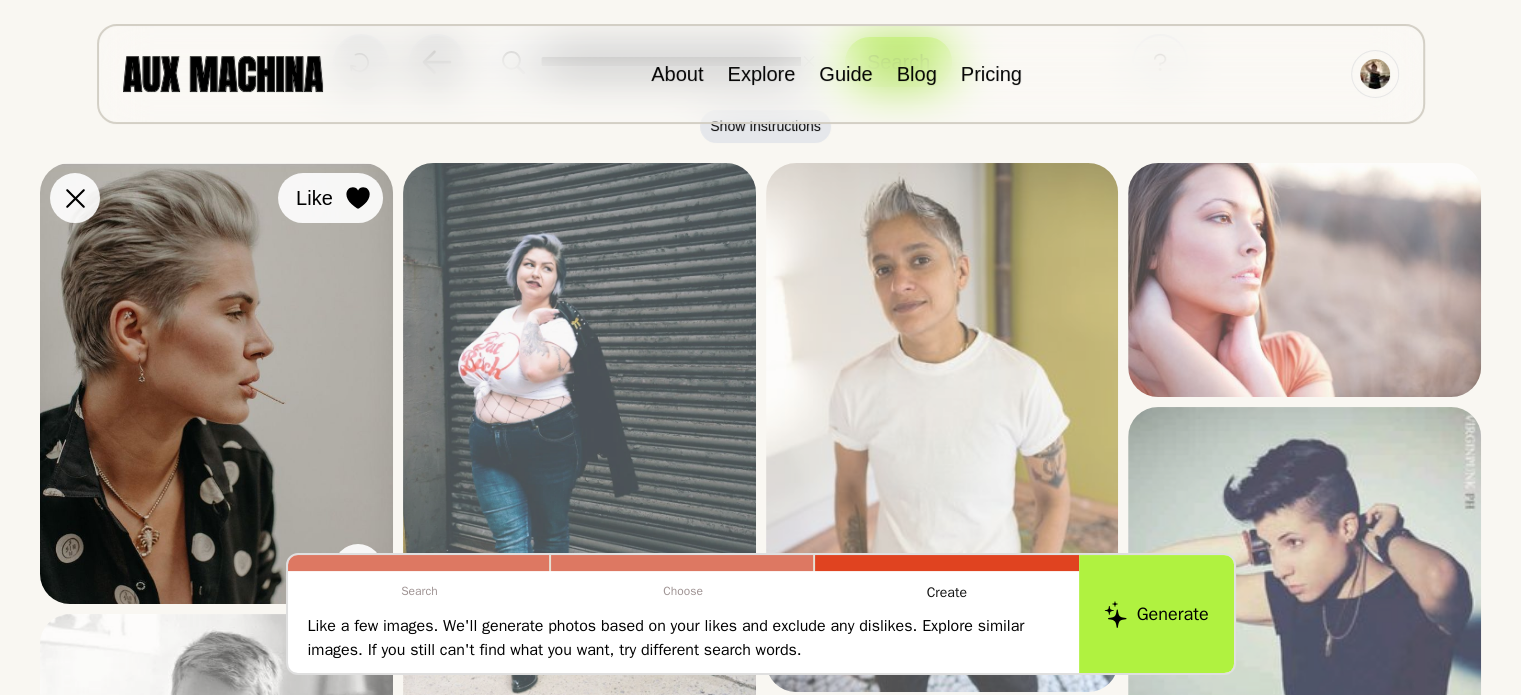 click at bounding box center (357, 198) 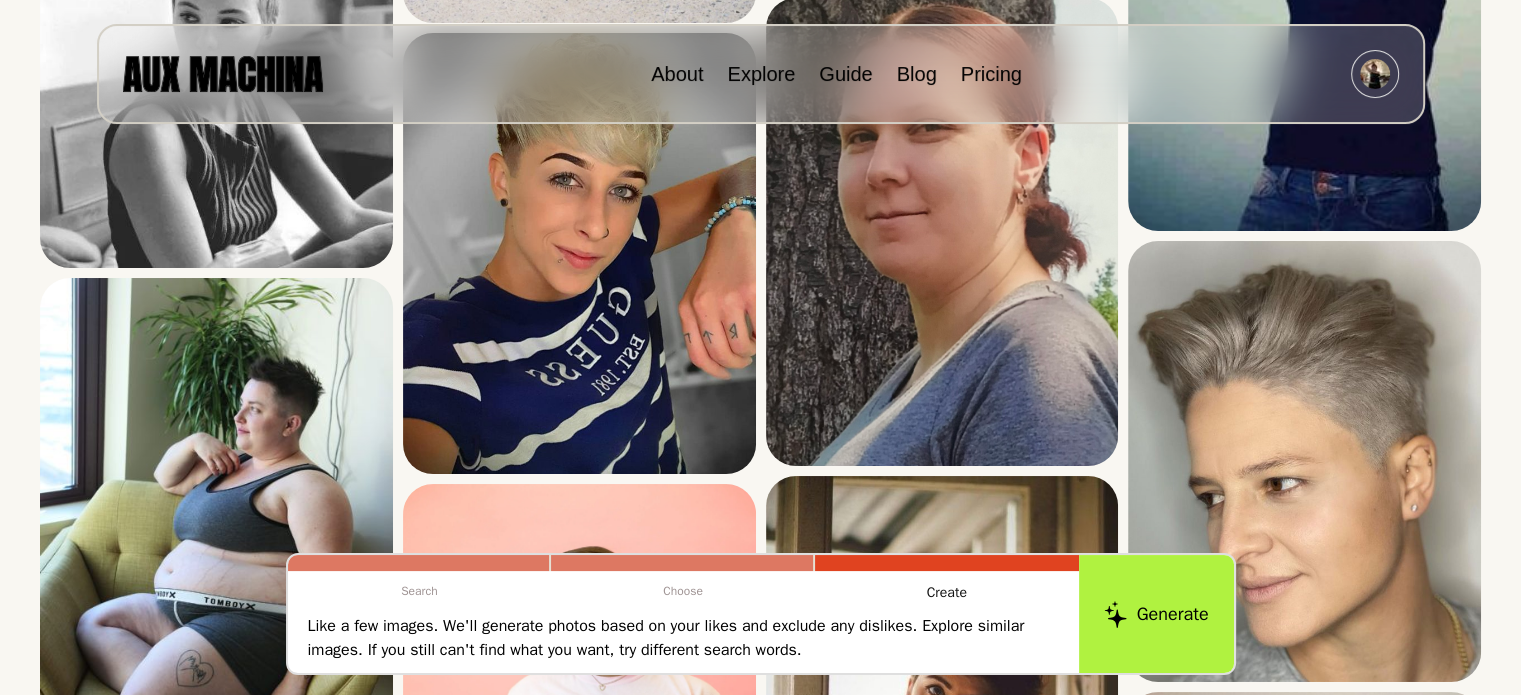 scroll, scrollTop: 822, scrollLeft: 0, axis: vertical 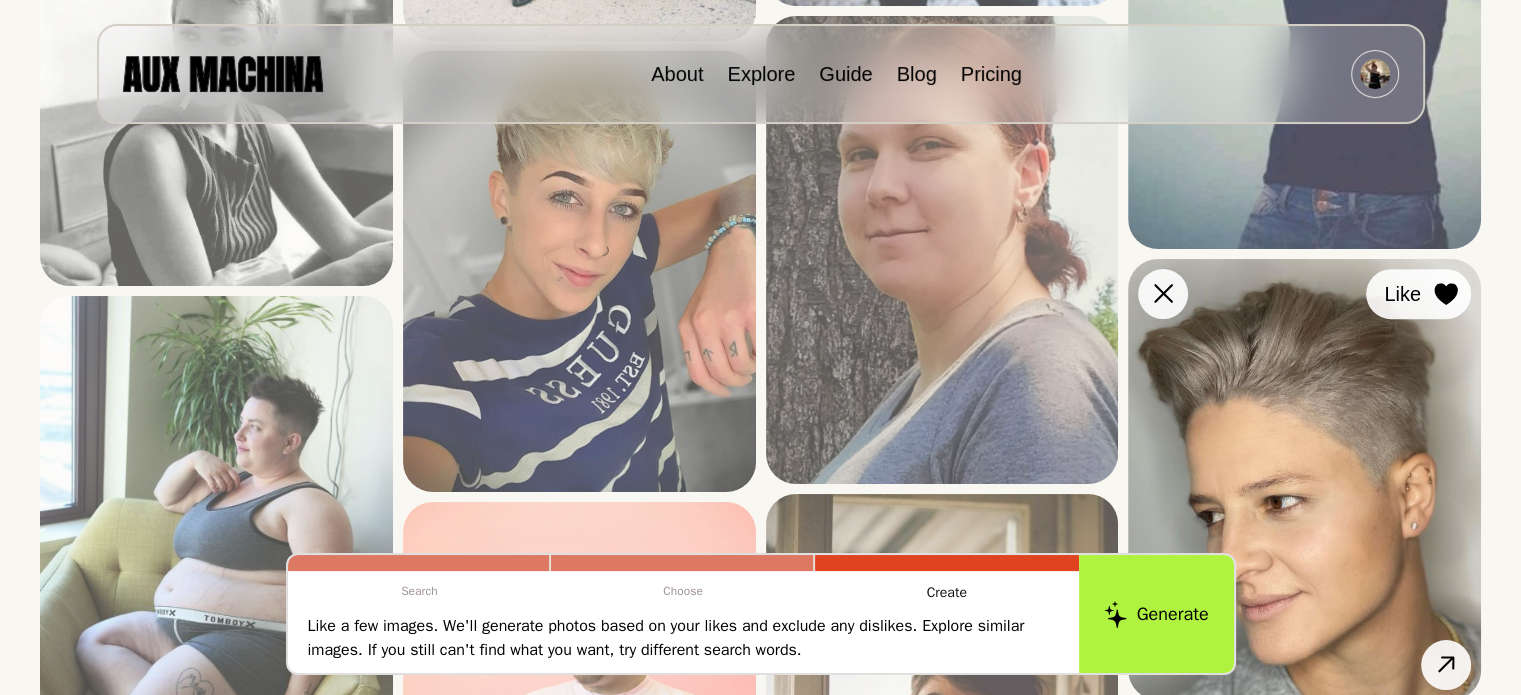 click on "Like" at bounding box center (0, 0) 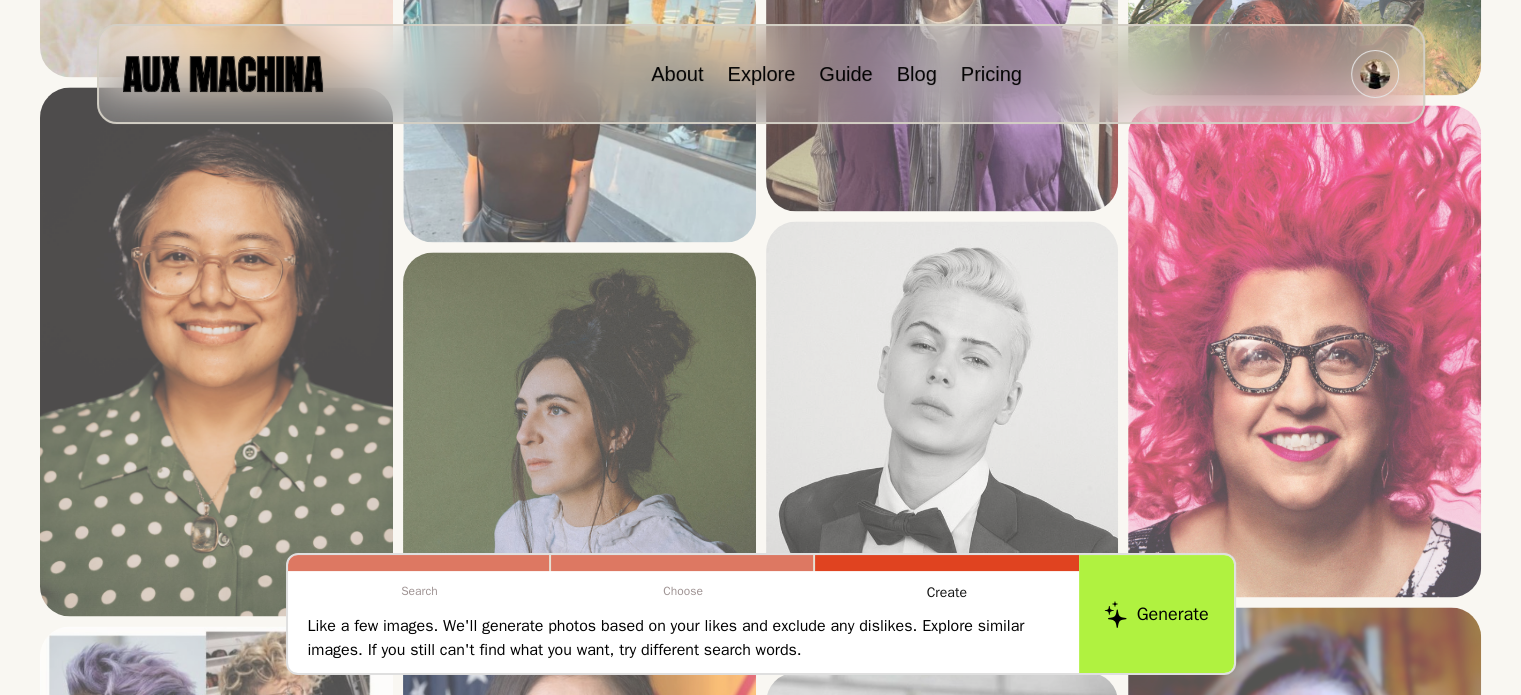 scroll, scrollTop: 2894, scrollLeft: 0, axis: vertical 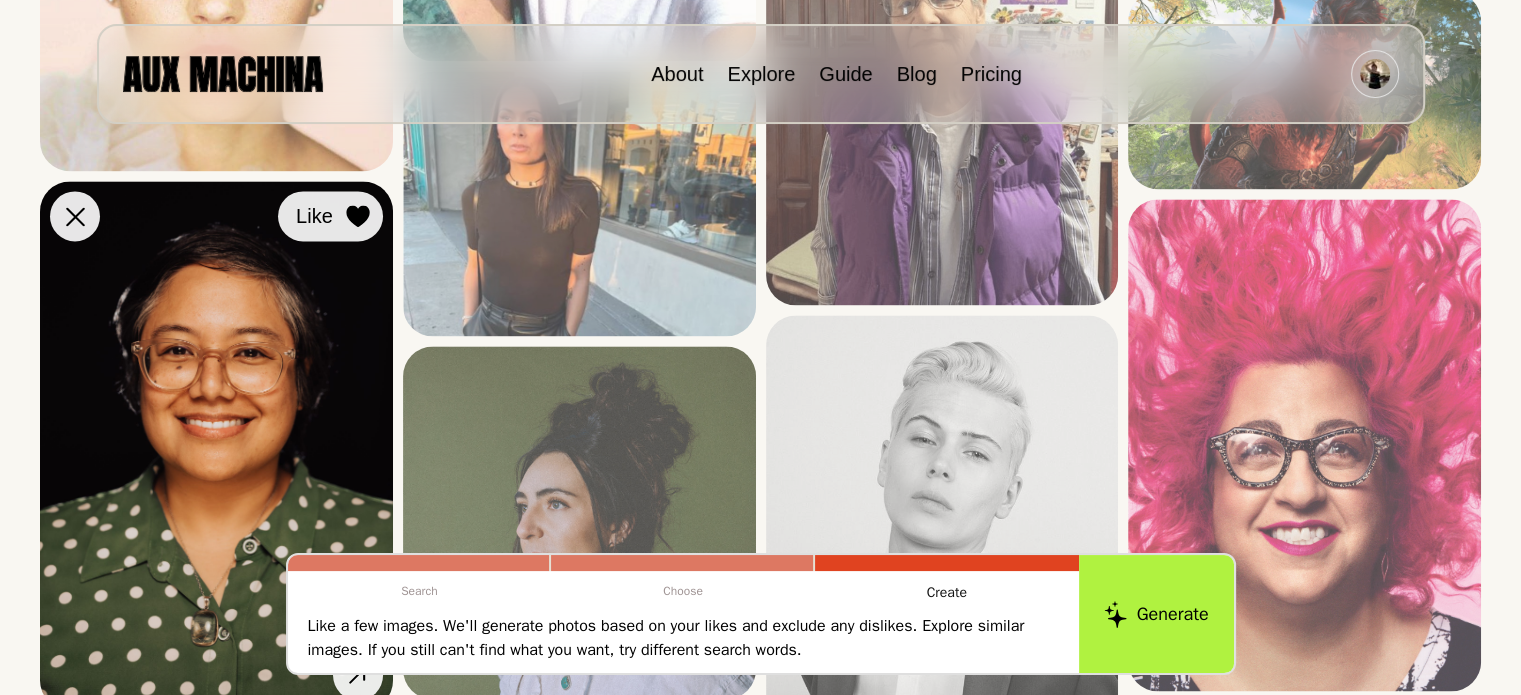 click at bounding box center [0, 0] 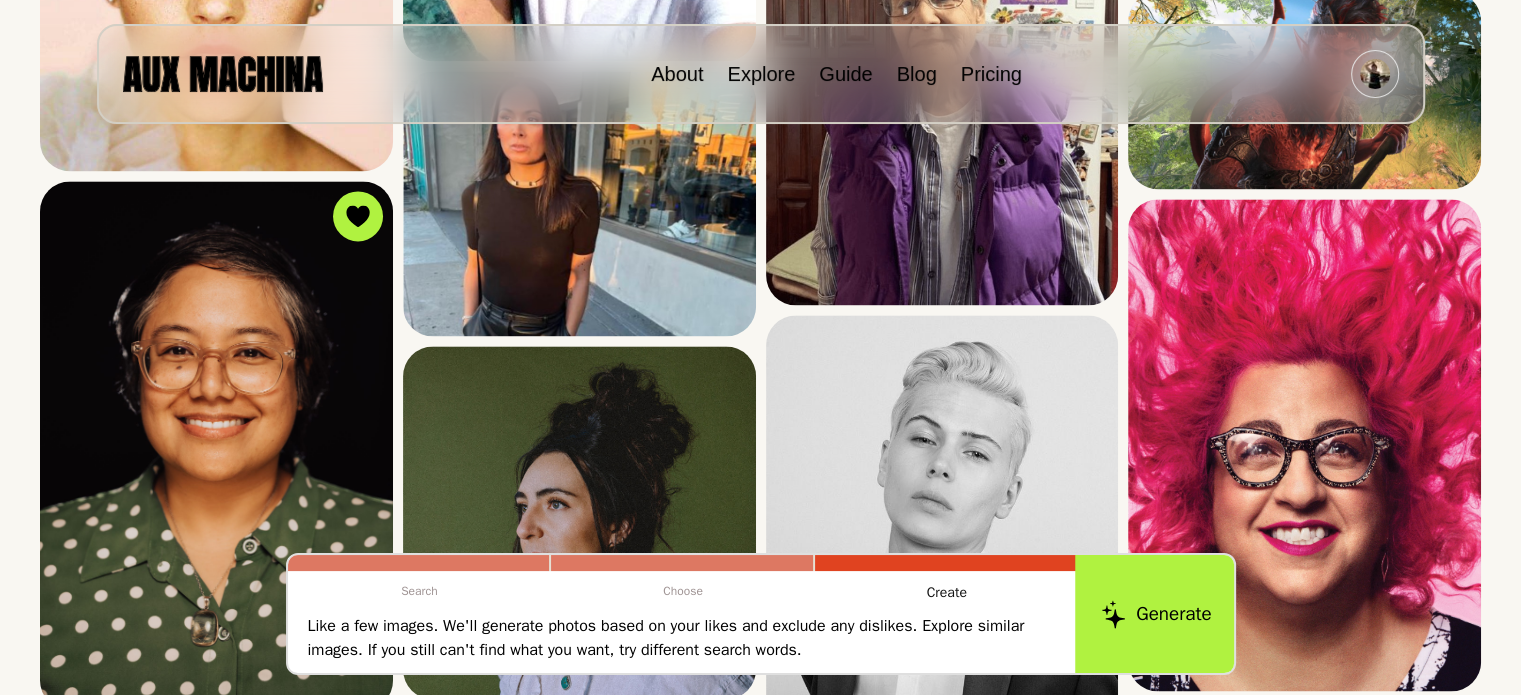 click on "Generate" at bounding box center [1156, 614] 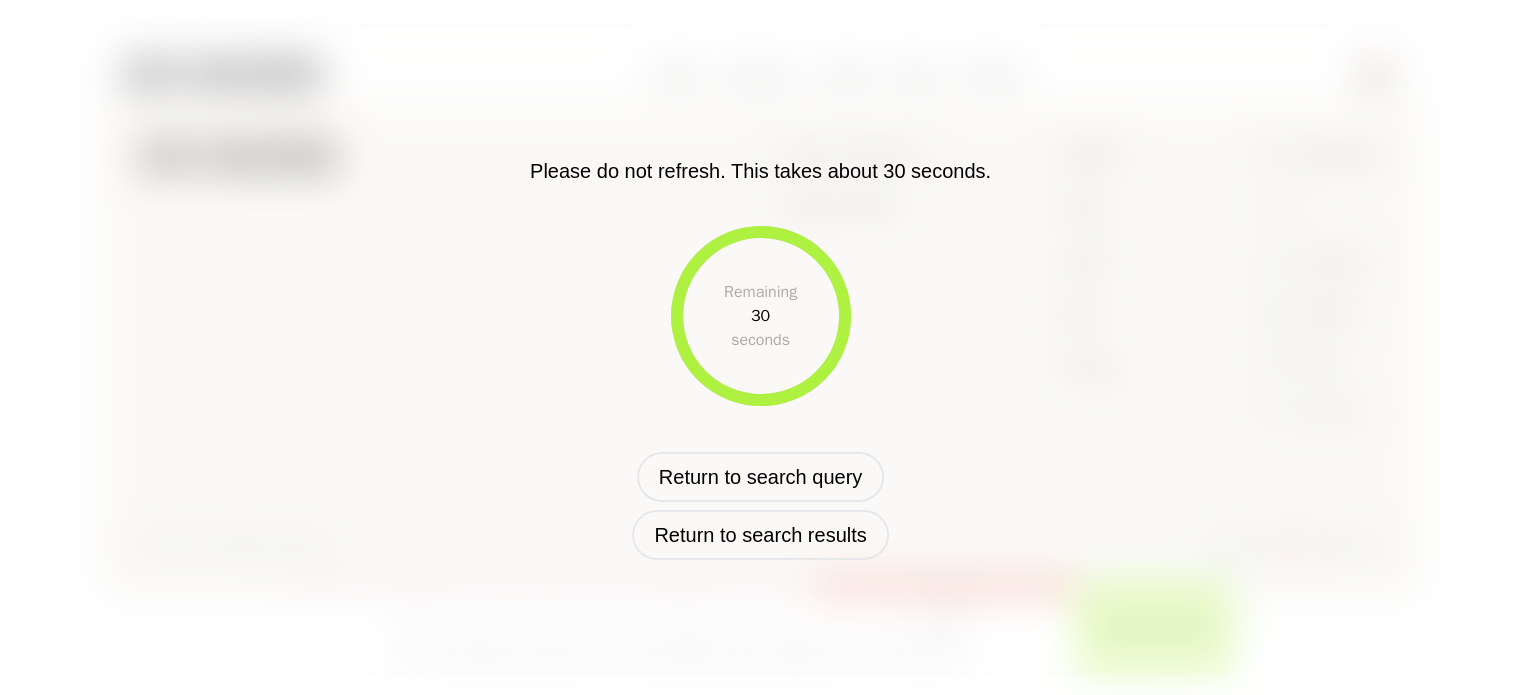 scroll, scrollTop: 809, scrollLeft: 0, axis: vertical 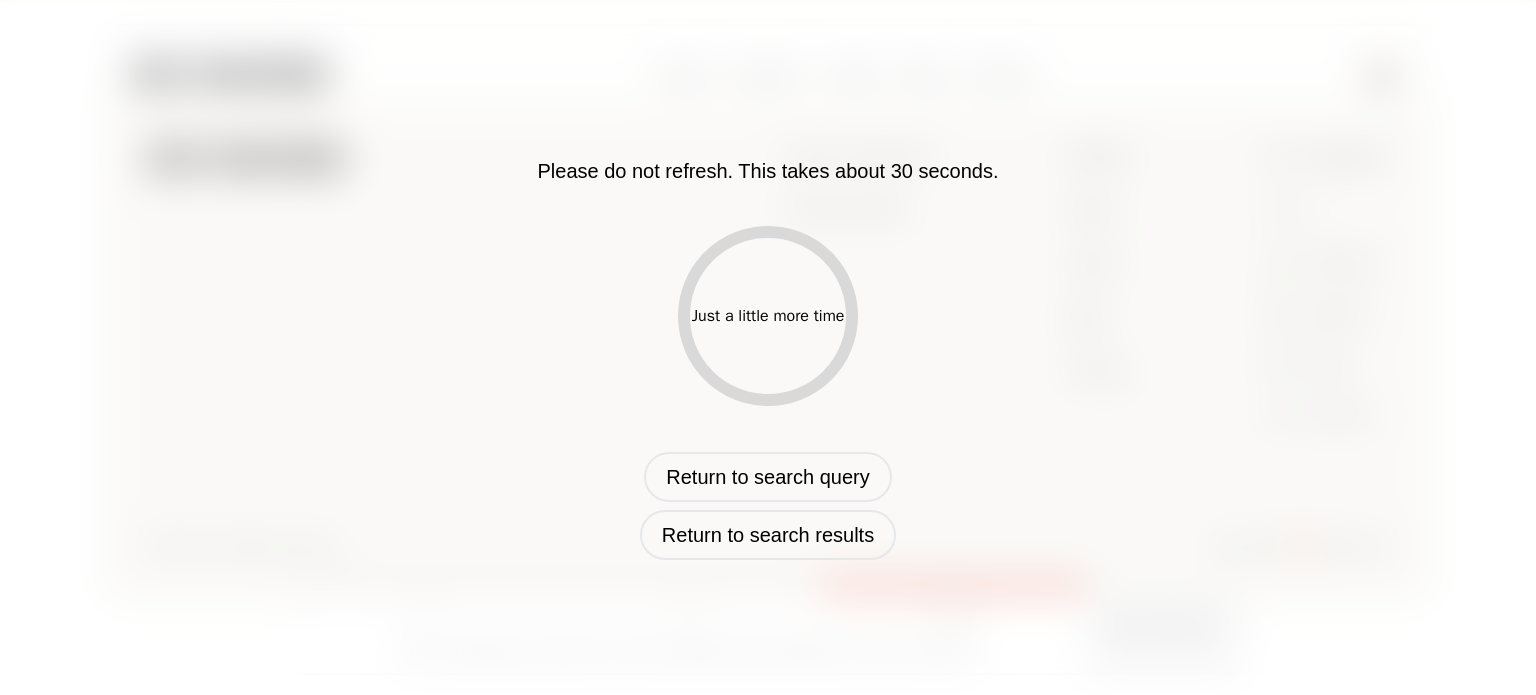 click on "Please do not refresh. This takes about 30 seconds. Just a little more time Return to search query Return to search results" at bounding box center [768, 348] 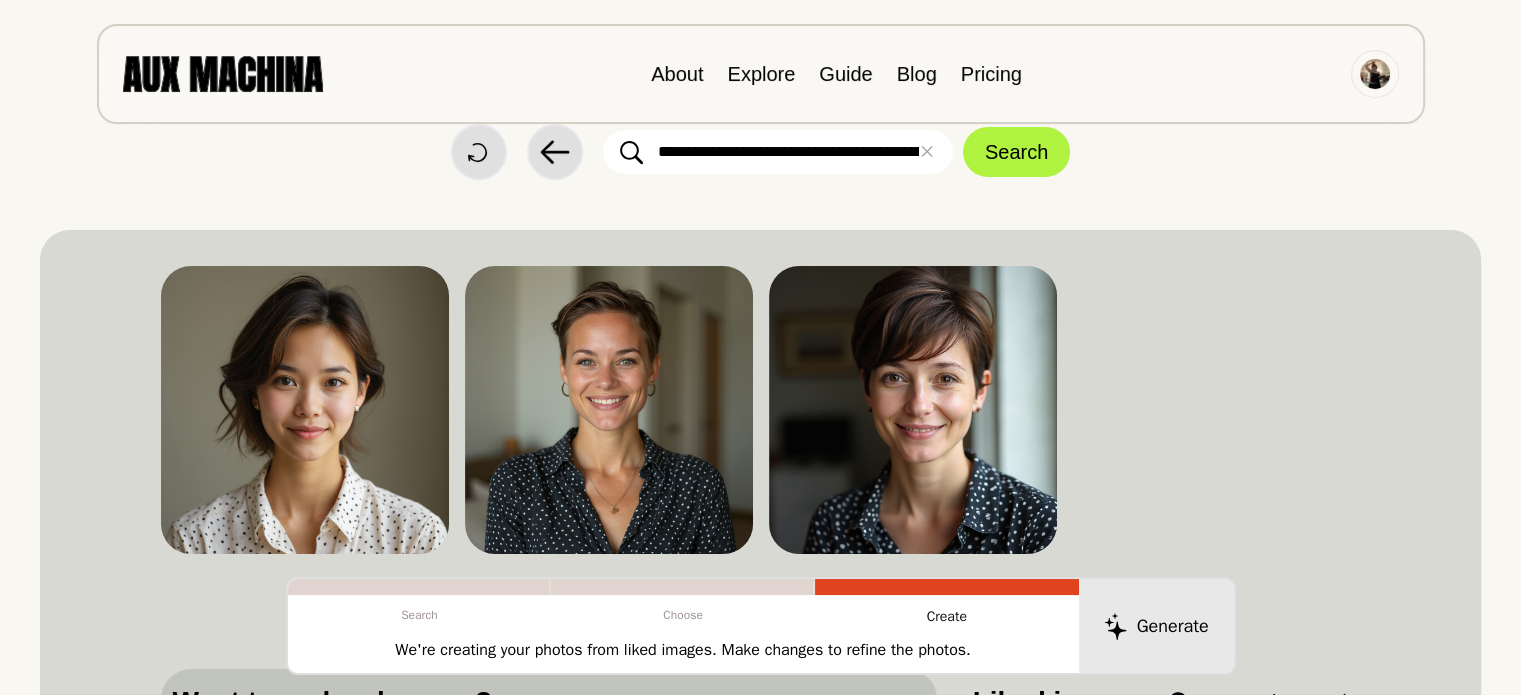 scroll, scrollTop: 20, scrollLeft: 0, axis: vertical 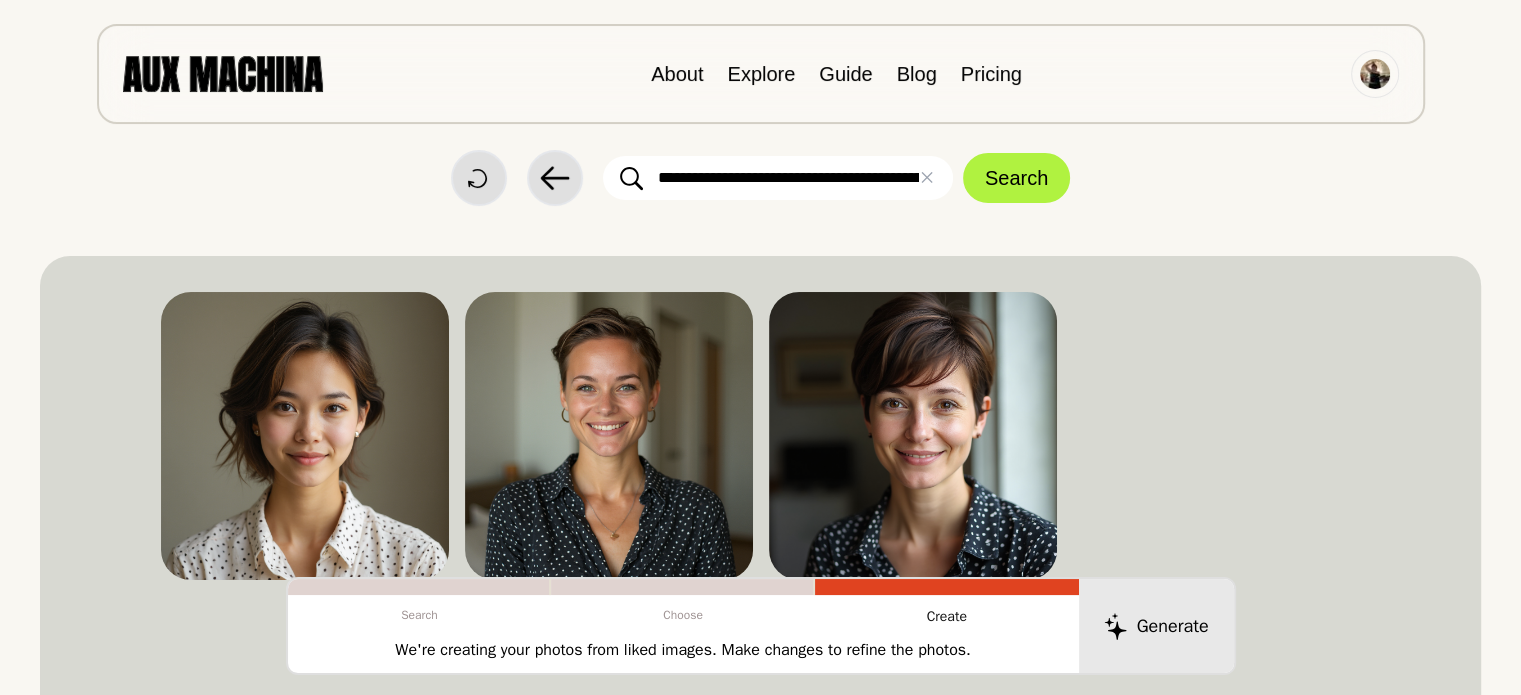 click on "**********" at bounding box center (778, 178) 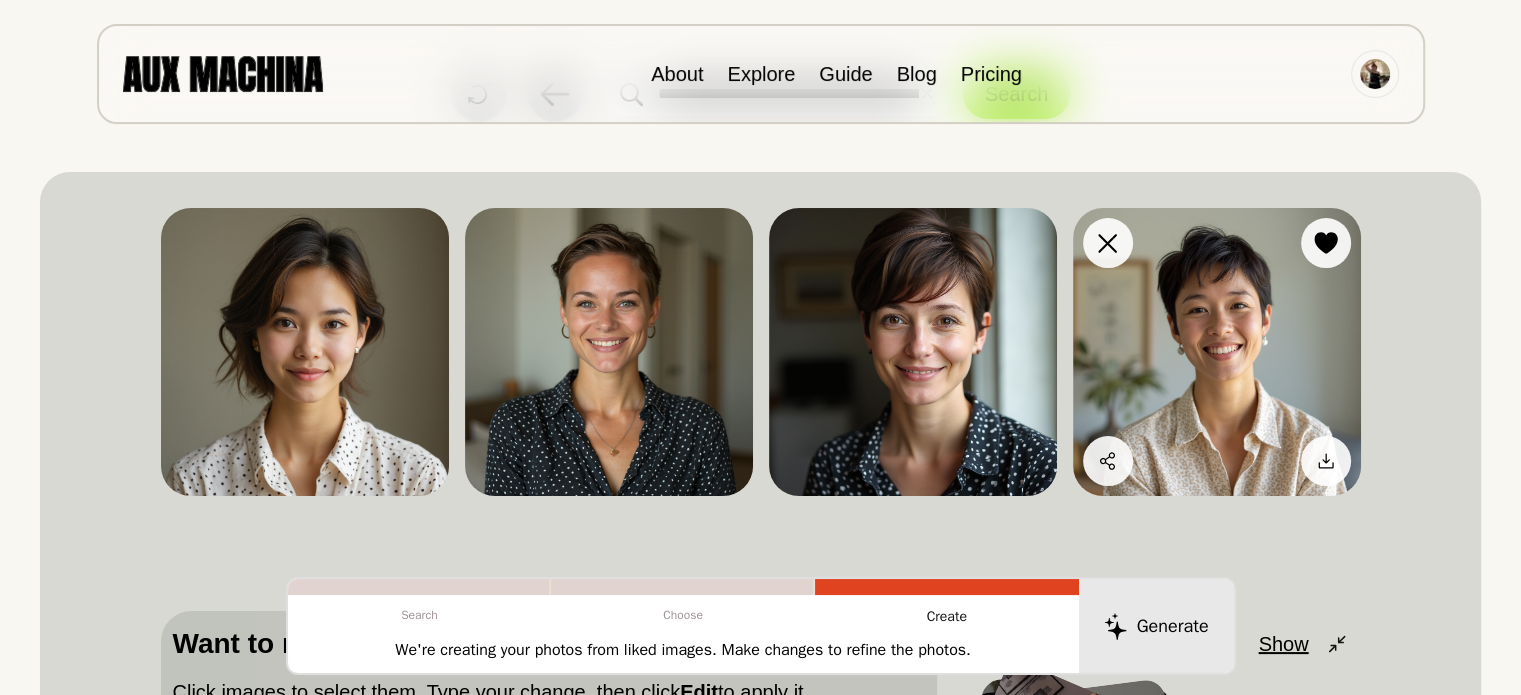 scroll, scrollTop: 0, scrollLeft: 0, axis: both 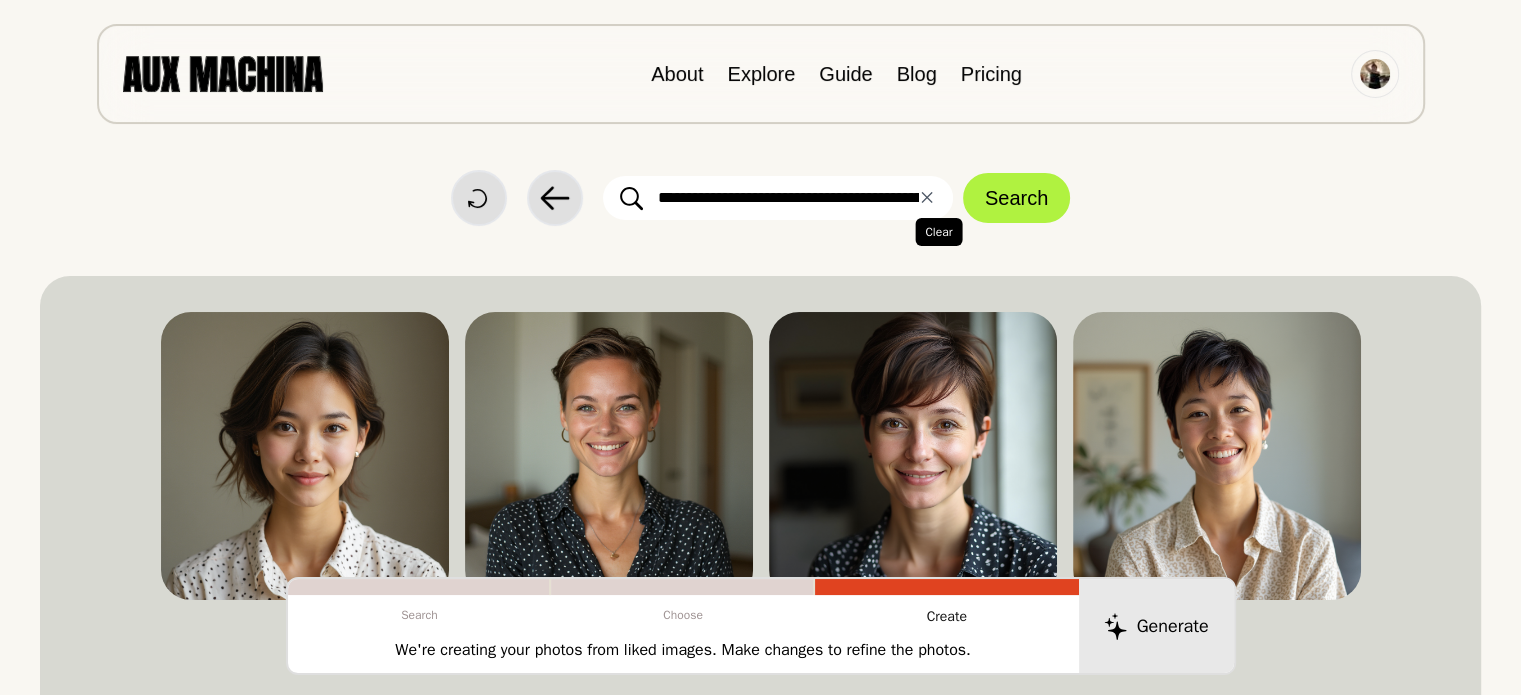 click on "✕ Clear" at bounding box center (927, 198) 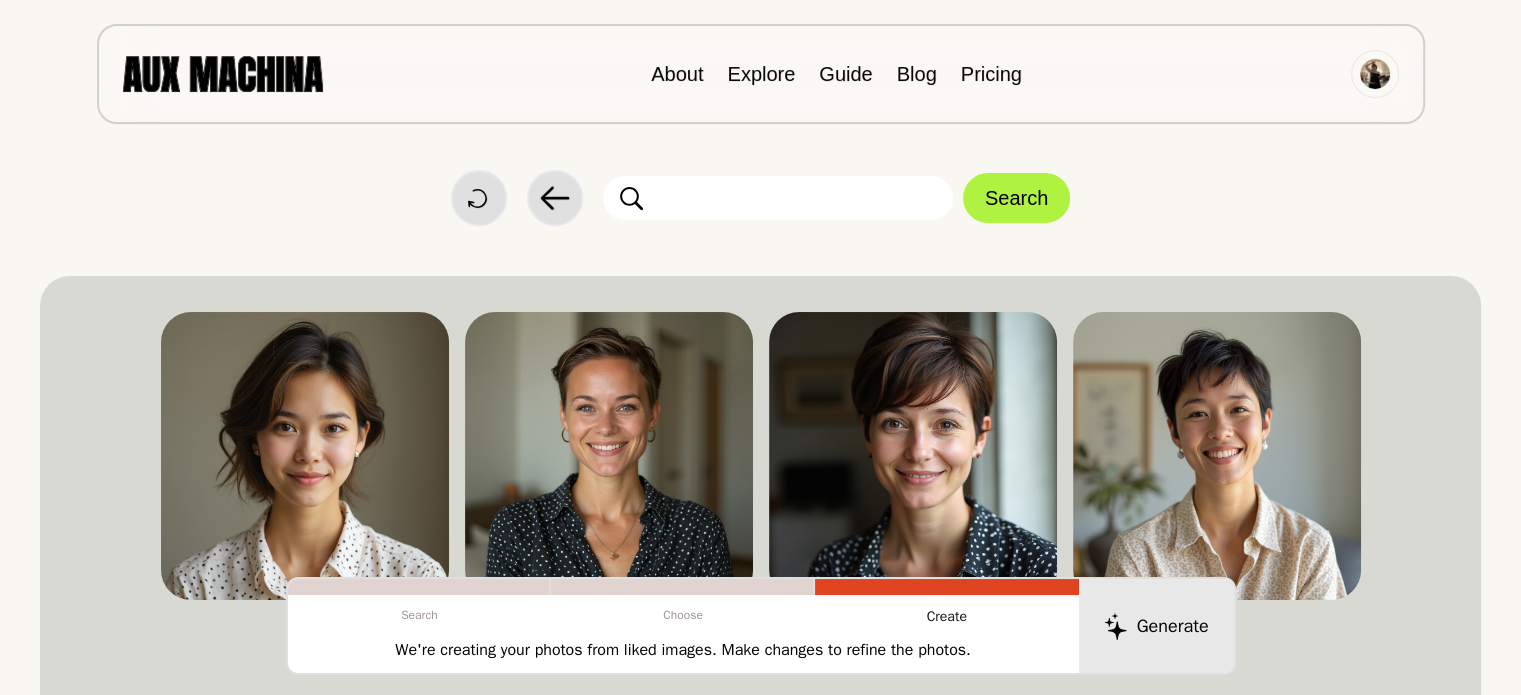 click at bounding box center [778, 198] 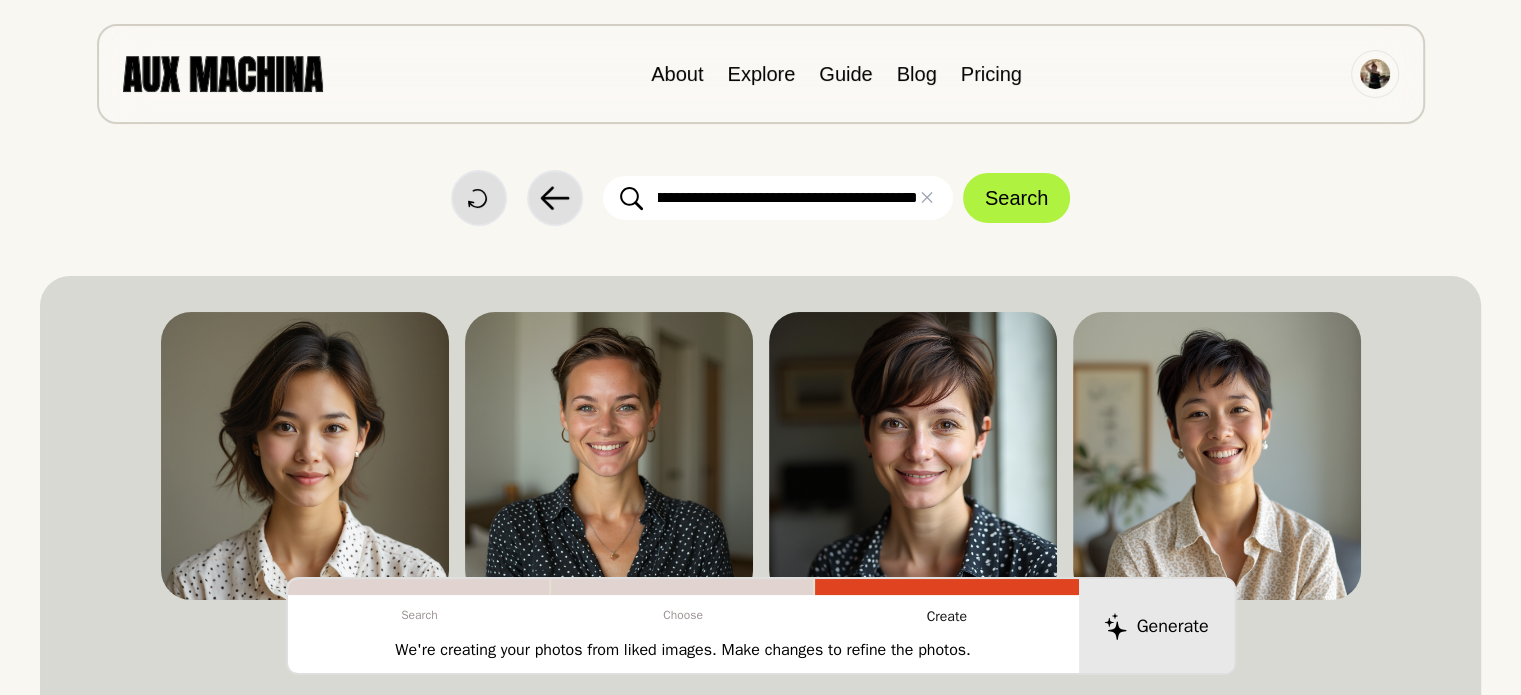 scroll, scrollTop: 0, scrollLeft: 115, axis: horizontal 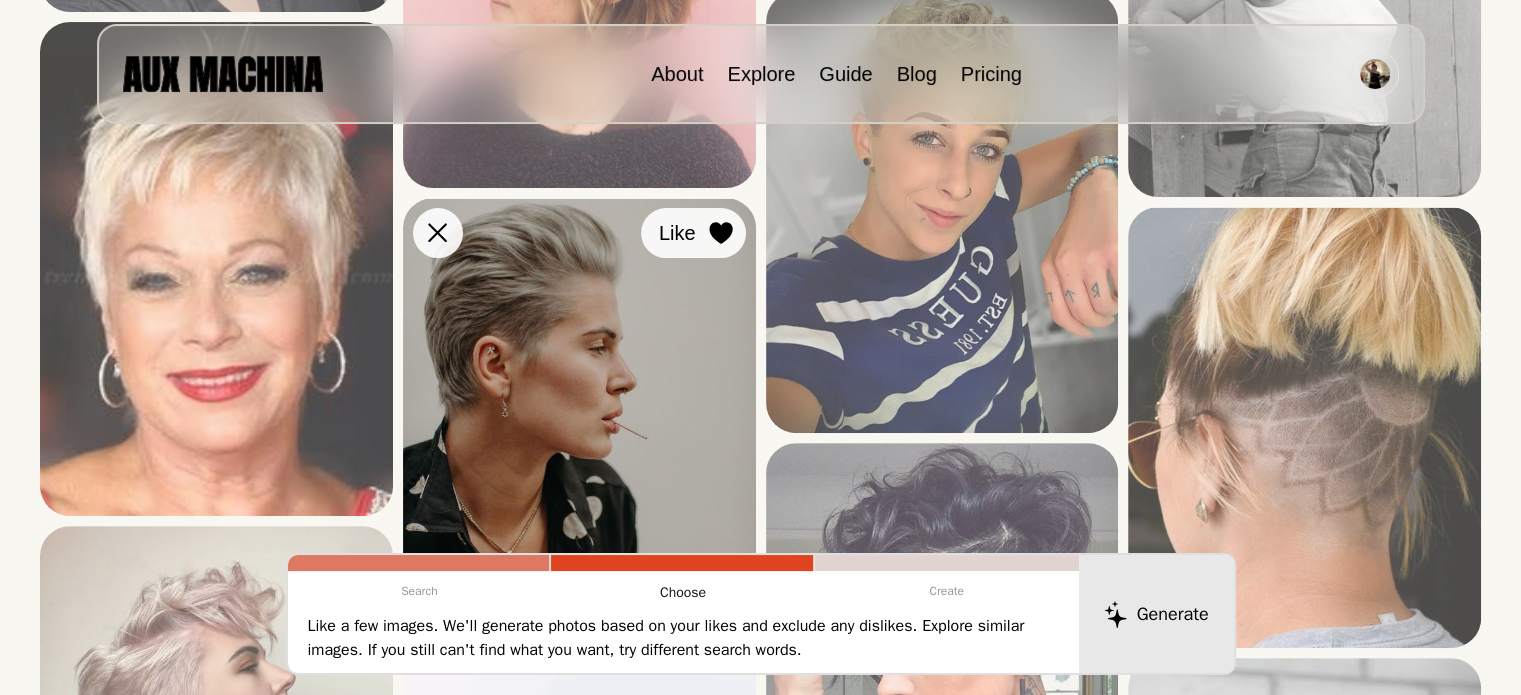 click at bounding box center (0, 0) 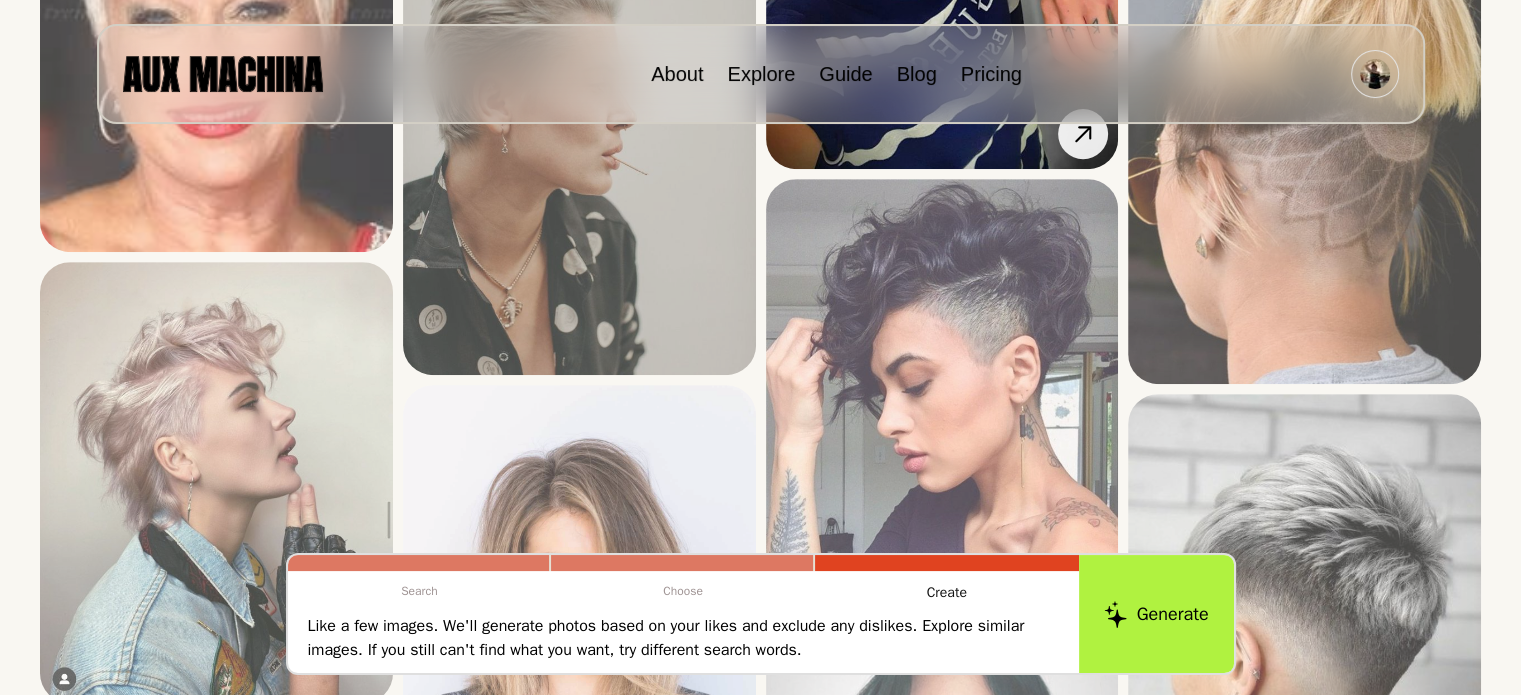 scroll, scrollTop: 814, scrollLeft: 0, axis: vertical 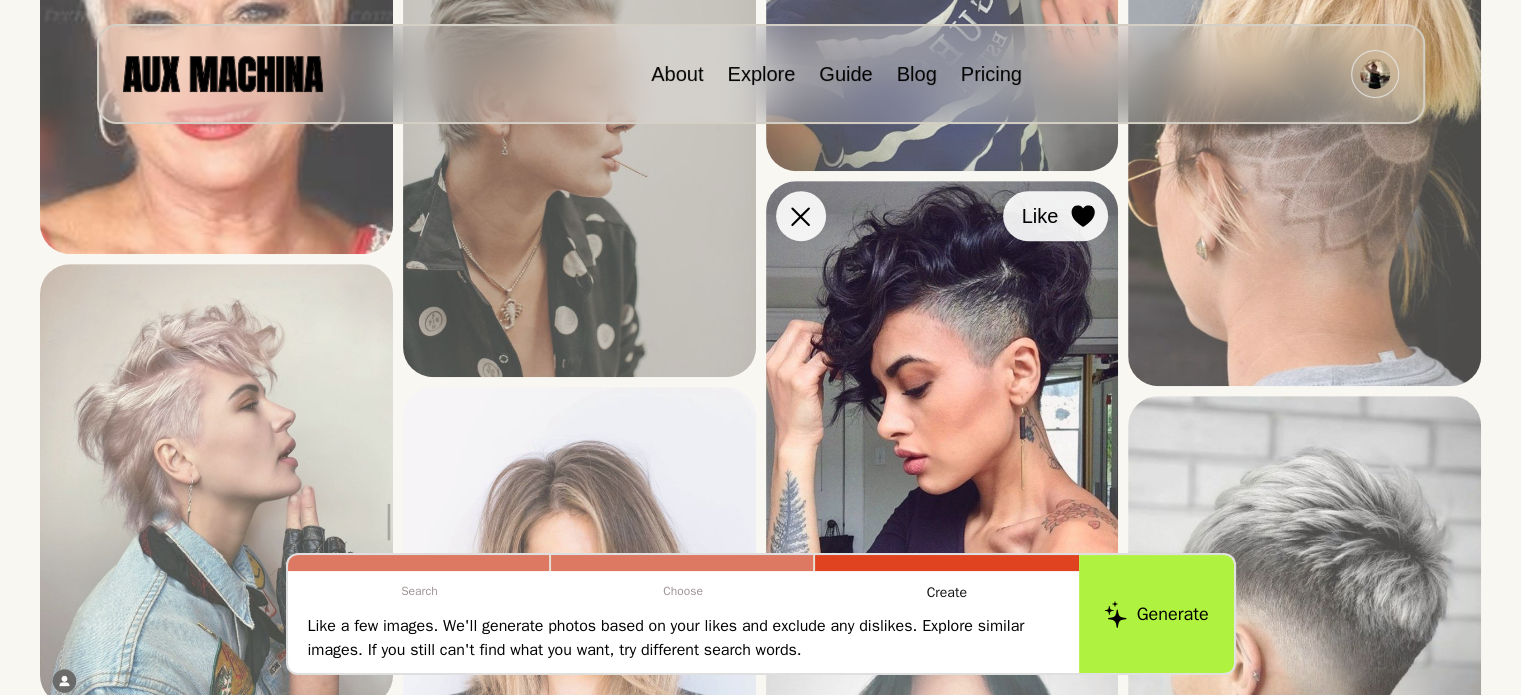 click at bounding box center (0, 0) 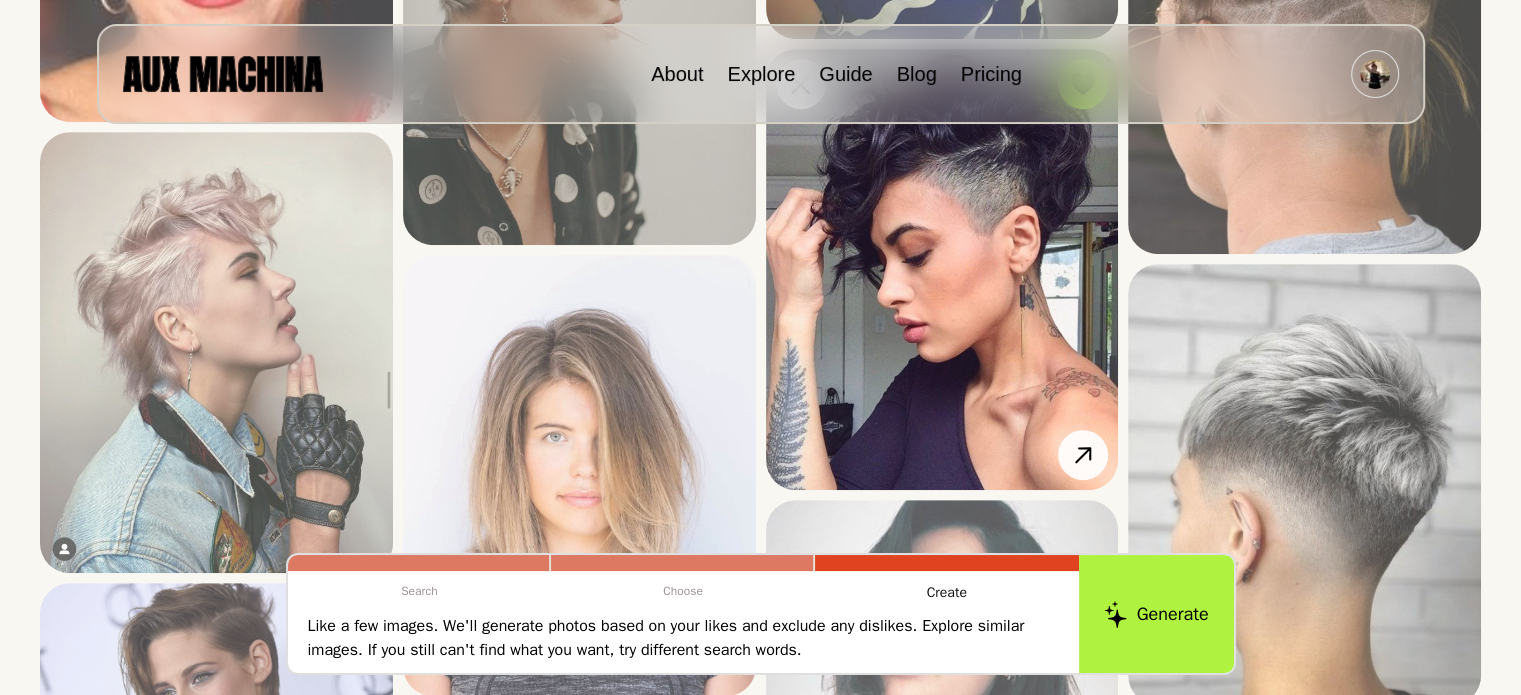 scroll, scrollTop: 936, scrollLeft: 0, axis: vertical 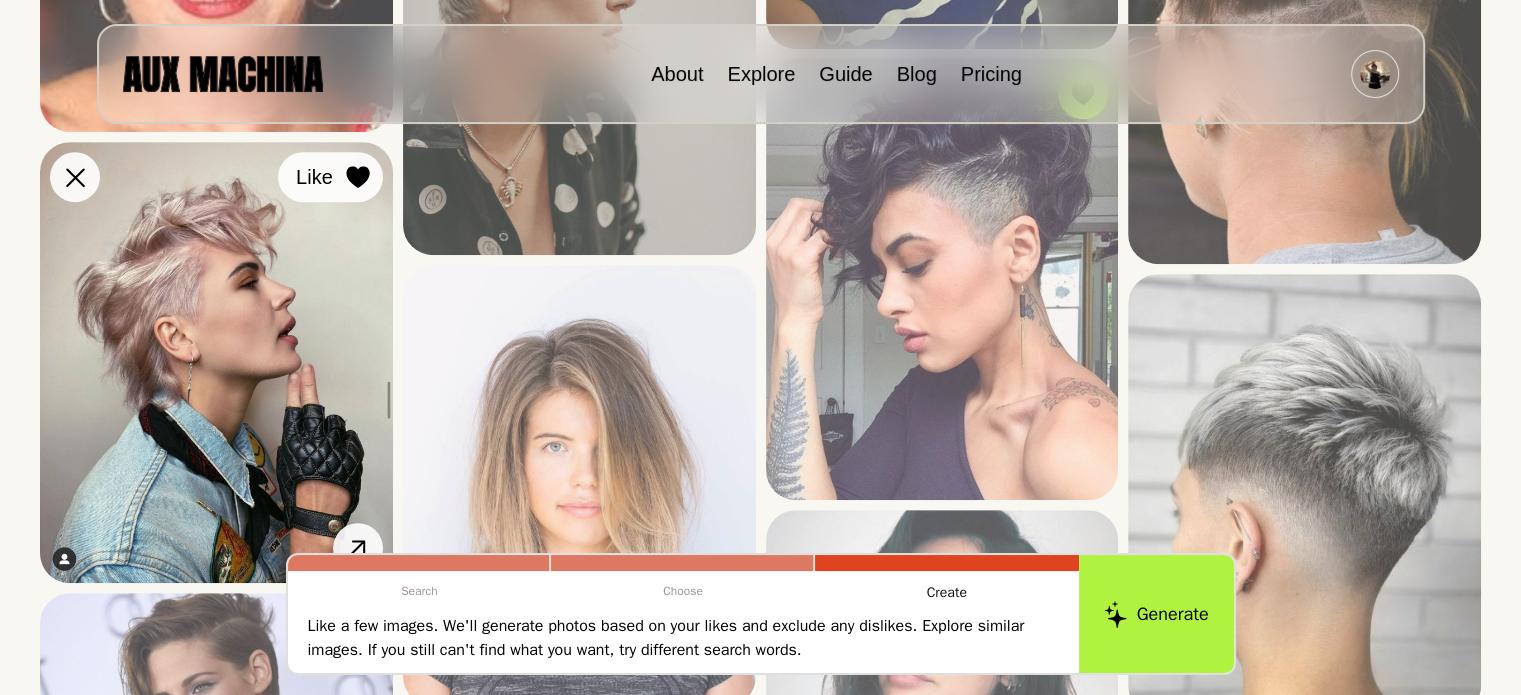 click at bounding box center (0, 0) 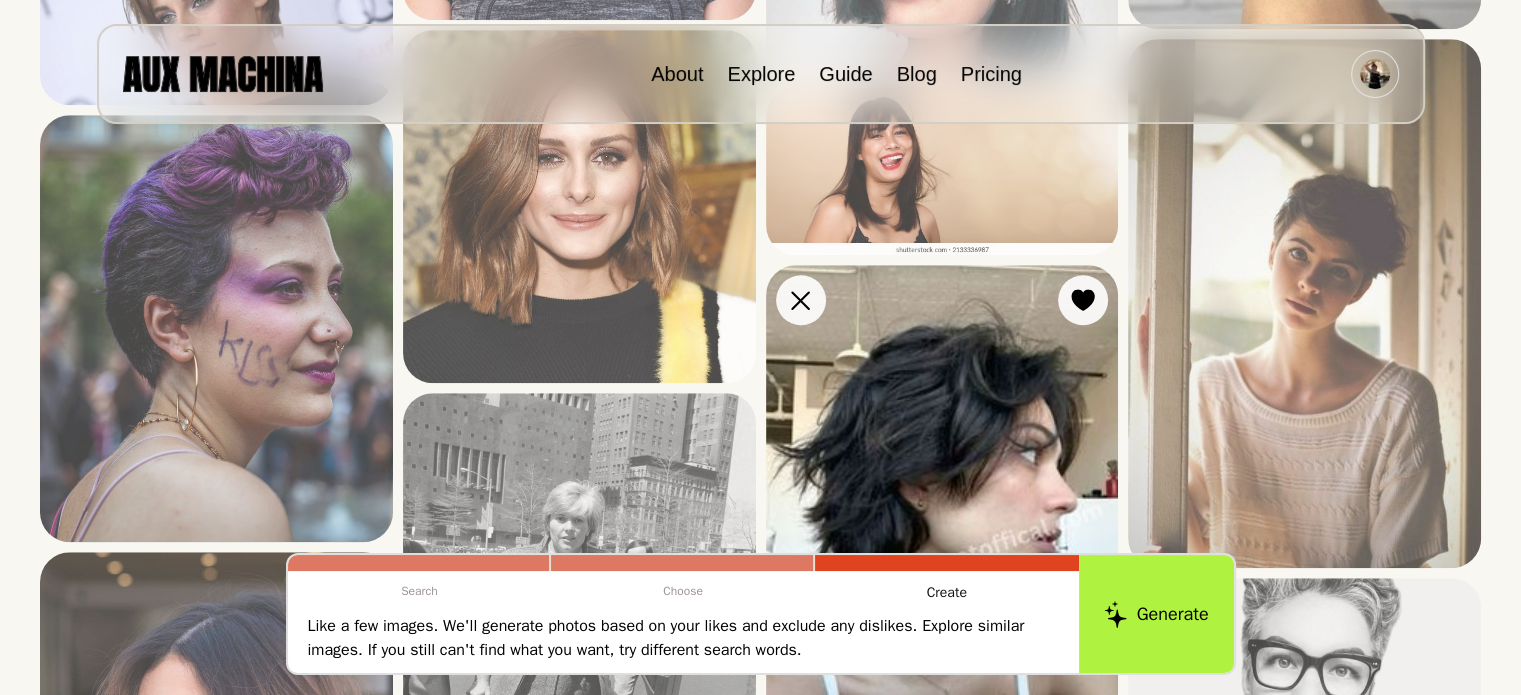 scroll, scrollTop: 1706, scrollLeft: 0, axis: vertical 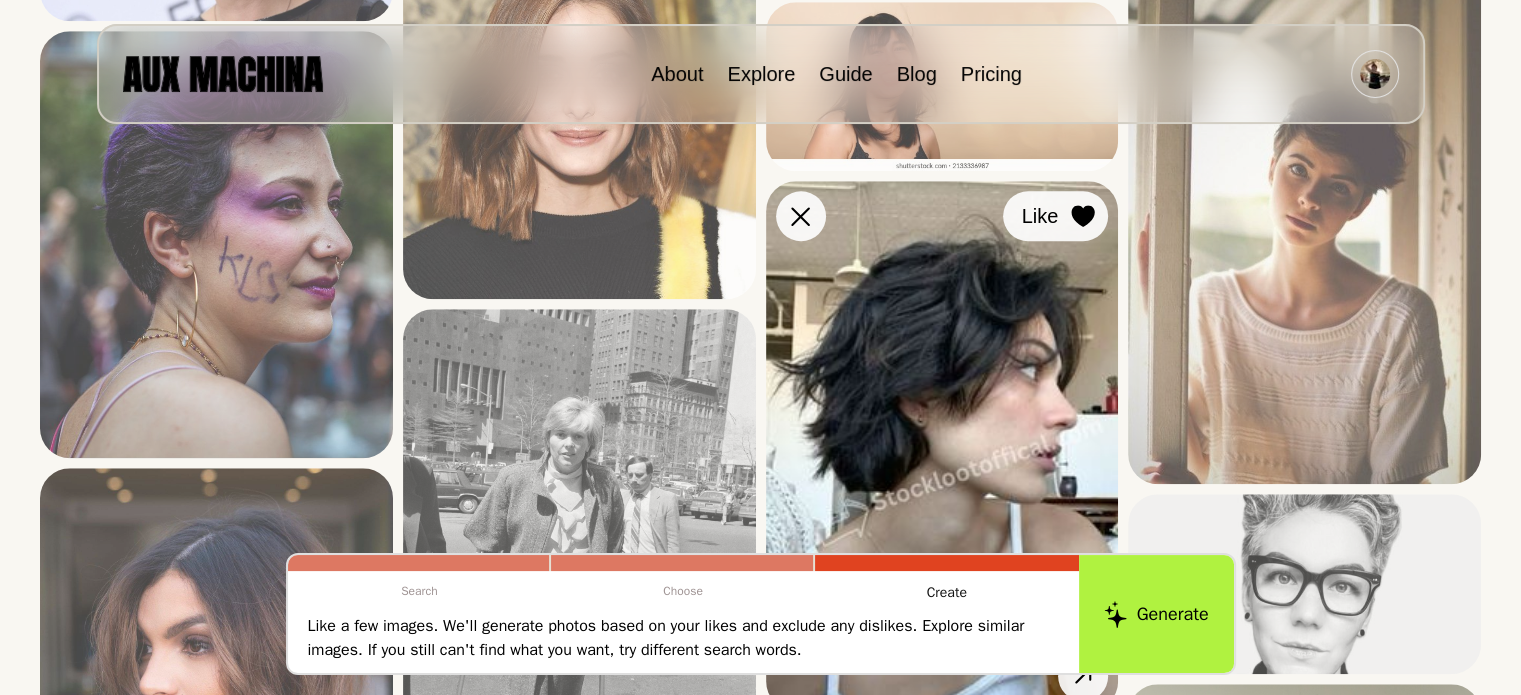 click at bounding box center [0, 0] 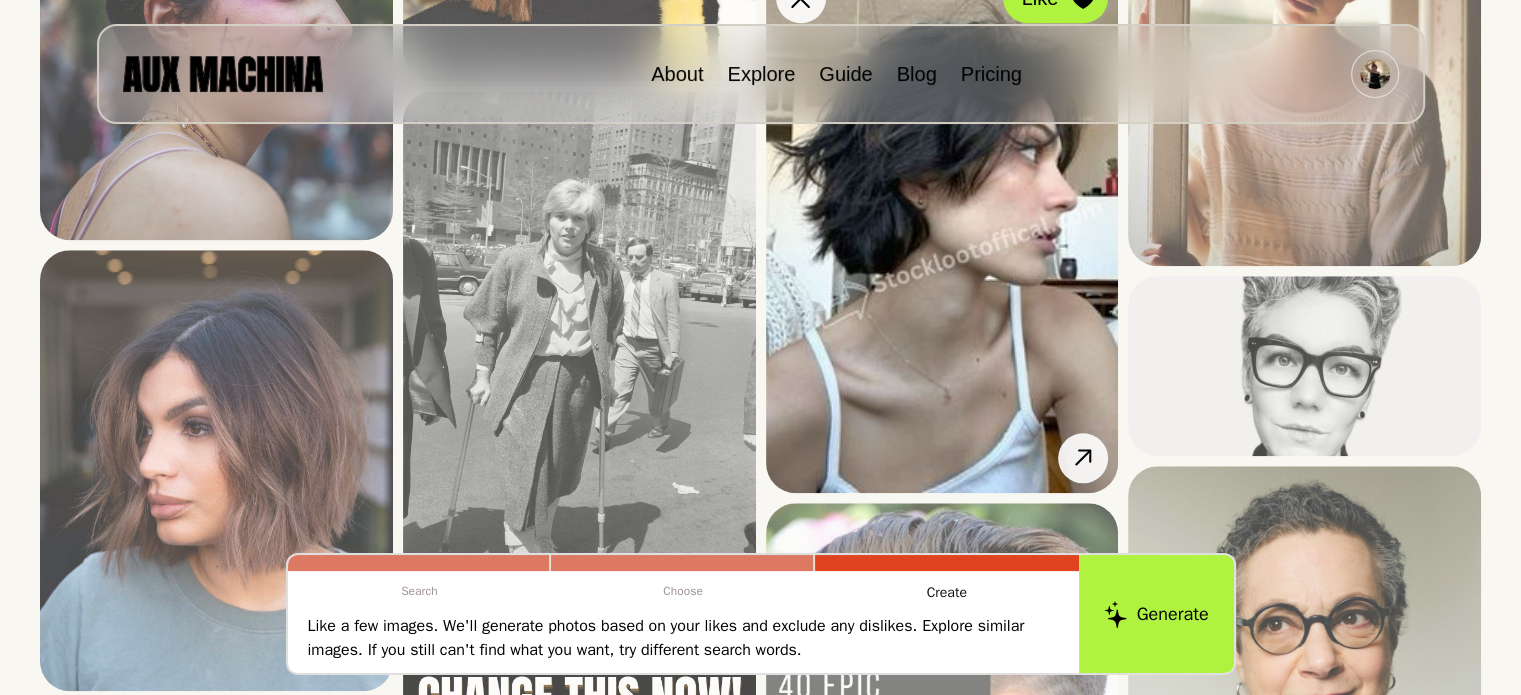 scroll, scrollTop: 1958, scrollLeft: 0, axis: vertical 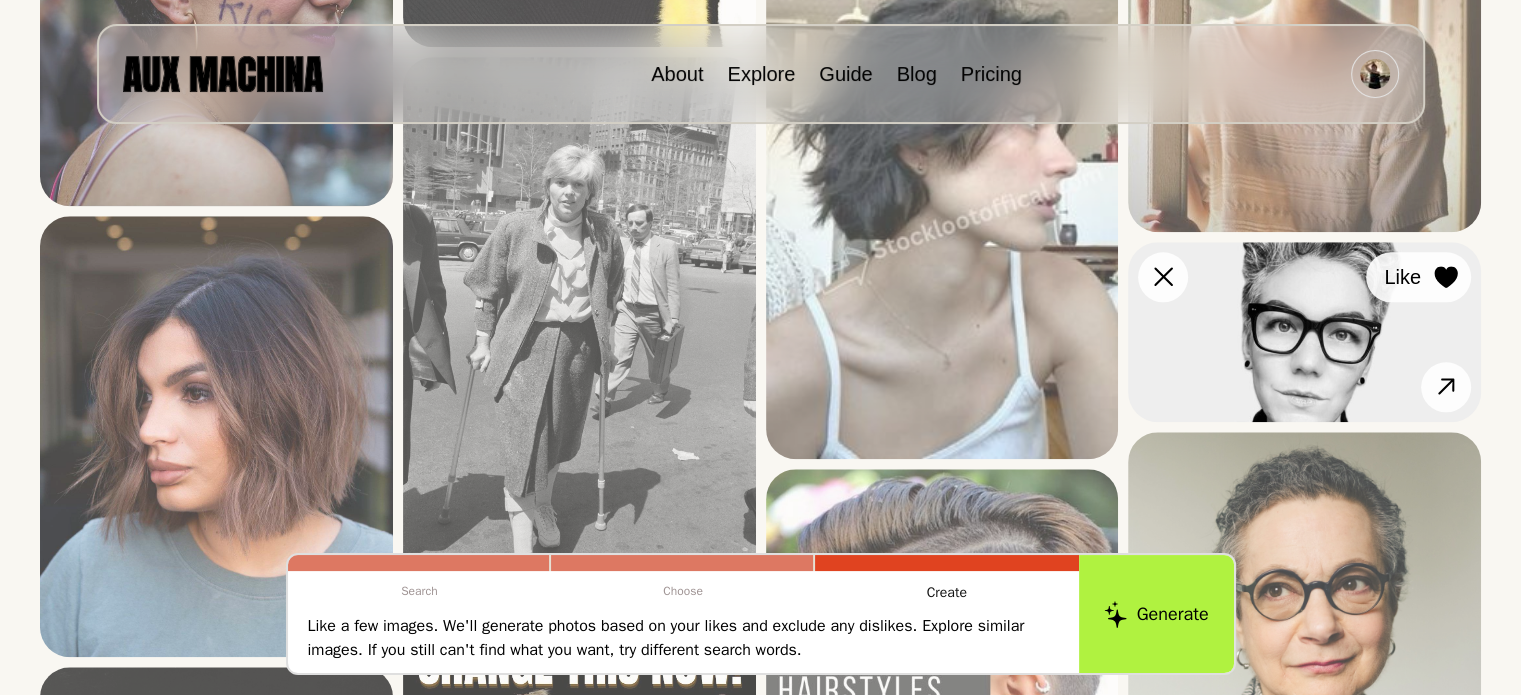 click at bounding box center (0, 0) 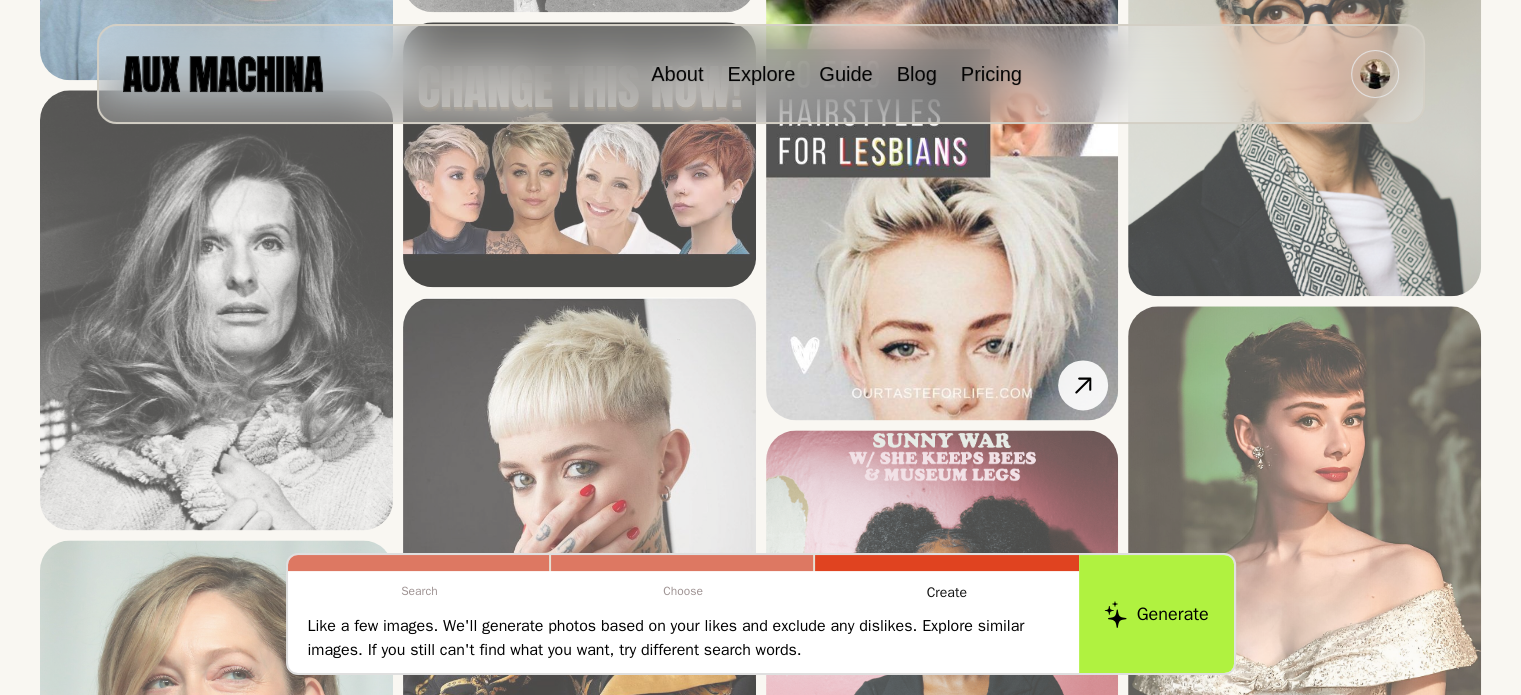 scroll, scrollTop: 2540, scrollLeft: 0, axis: vertical 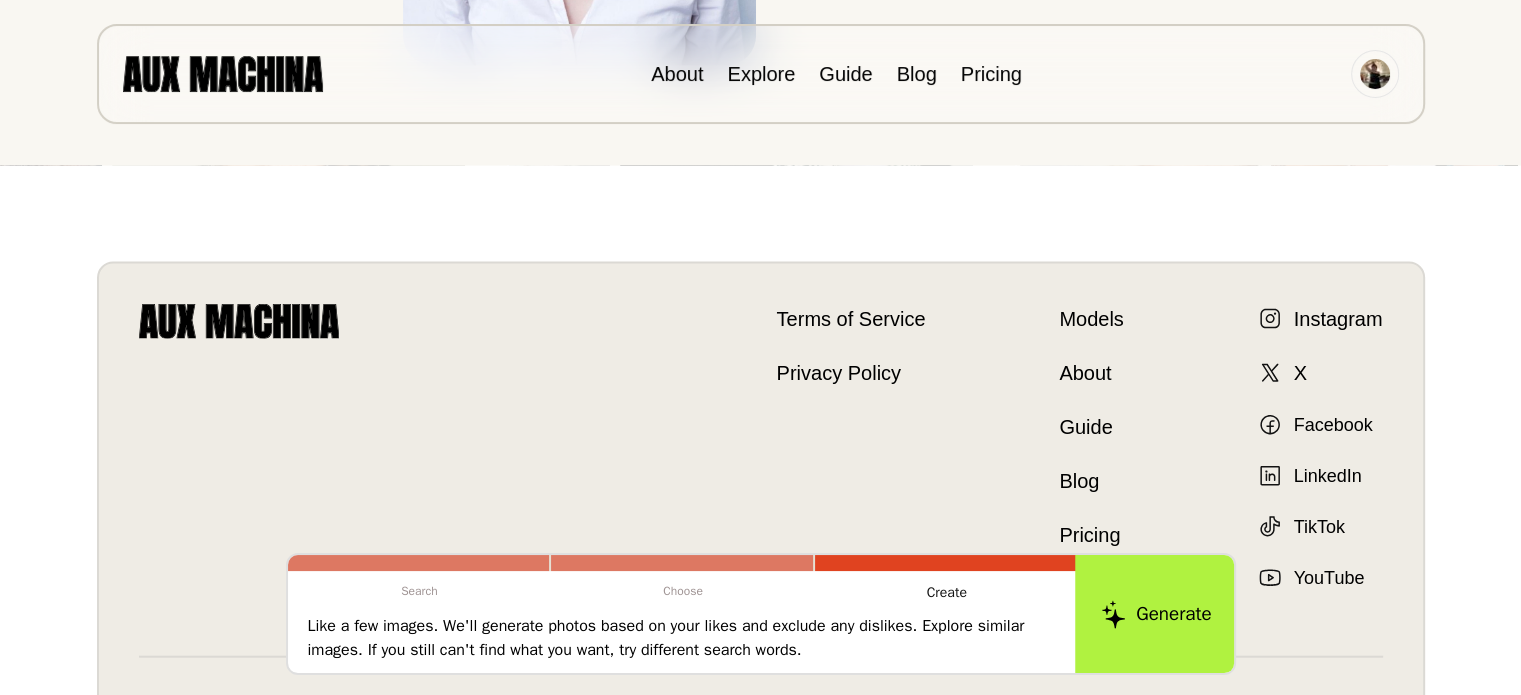 click on "Generate" at bounding box center [1156, 614] 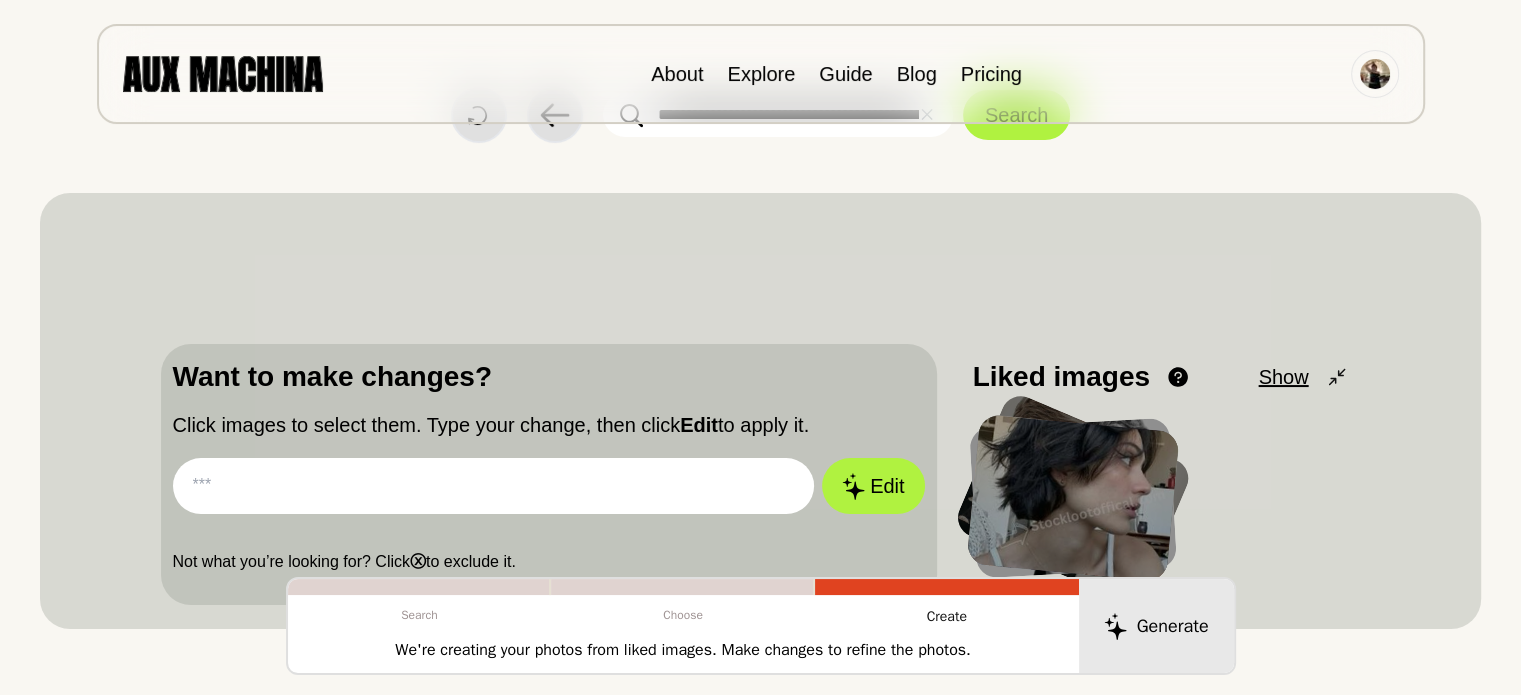 scroll, scrollTop: 84, scrollLeft: 0, axis: vertical 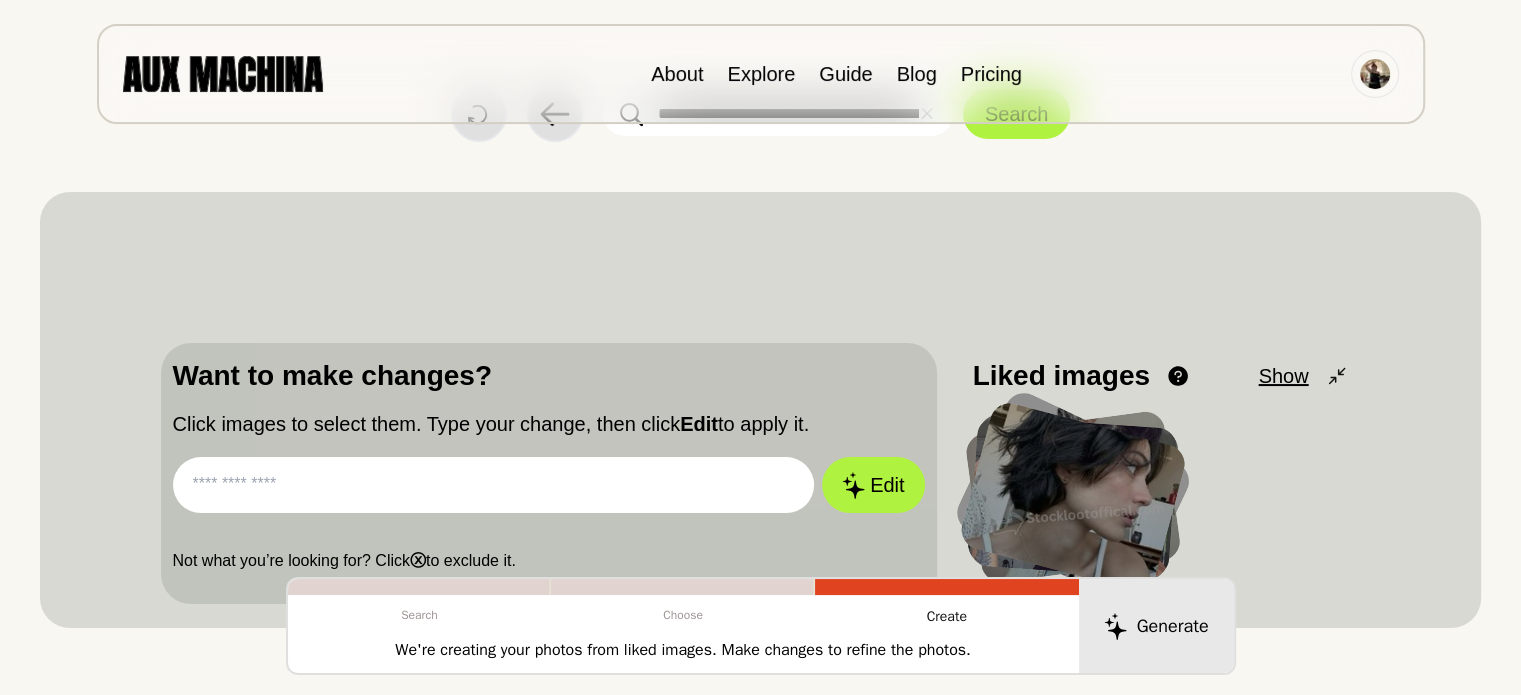 click at bounding box center [0, 0] 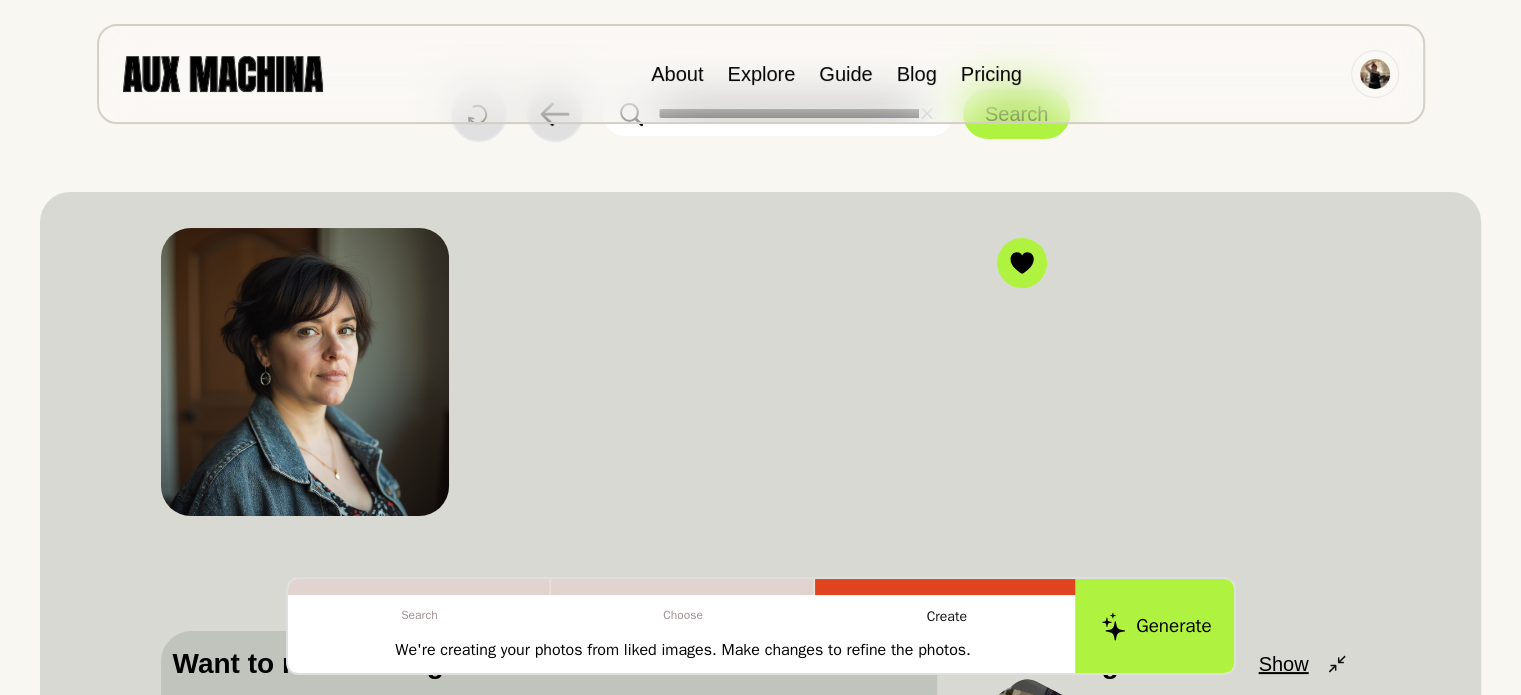 click on "Generate" at bounding box center [1156, 626] 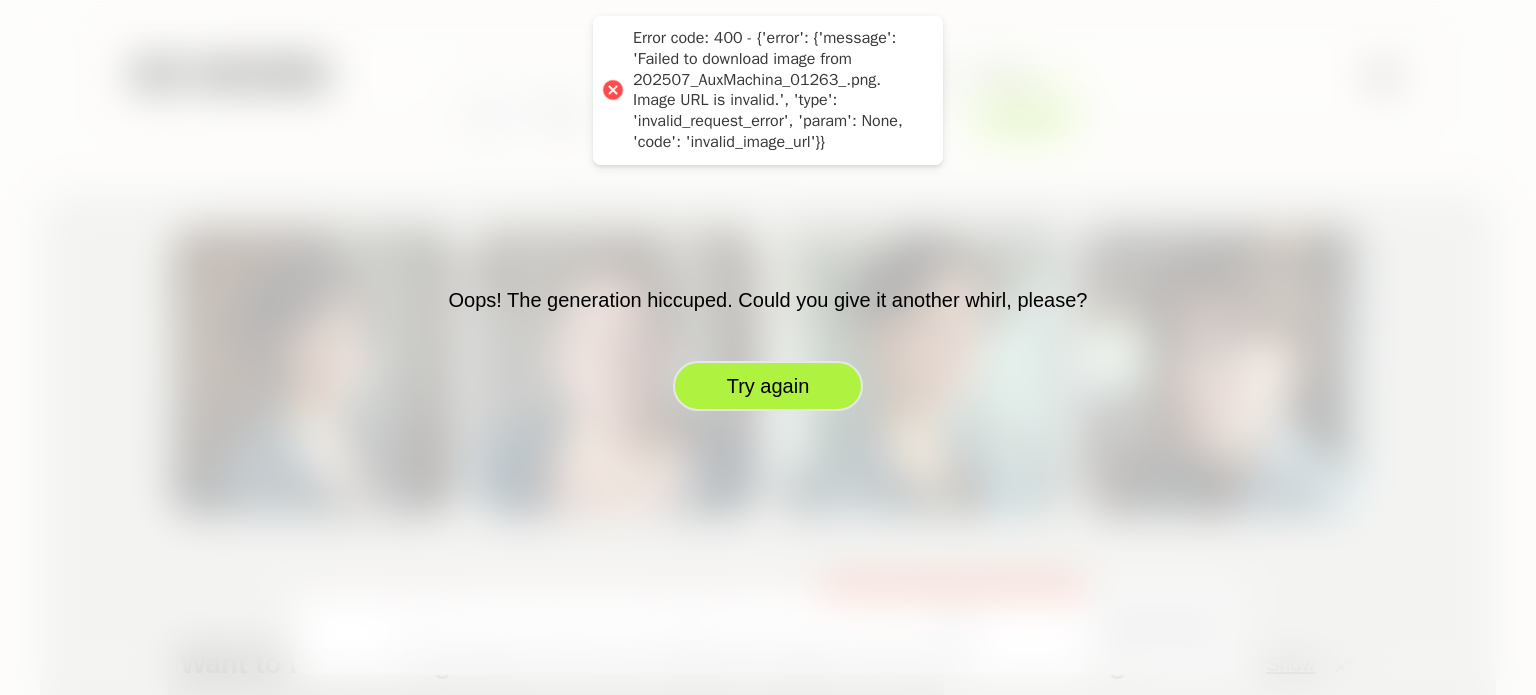 click on "Try again" at bounding box center [768, 386] 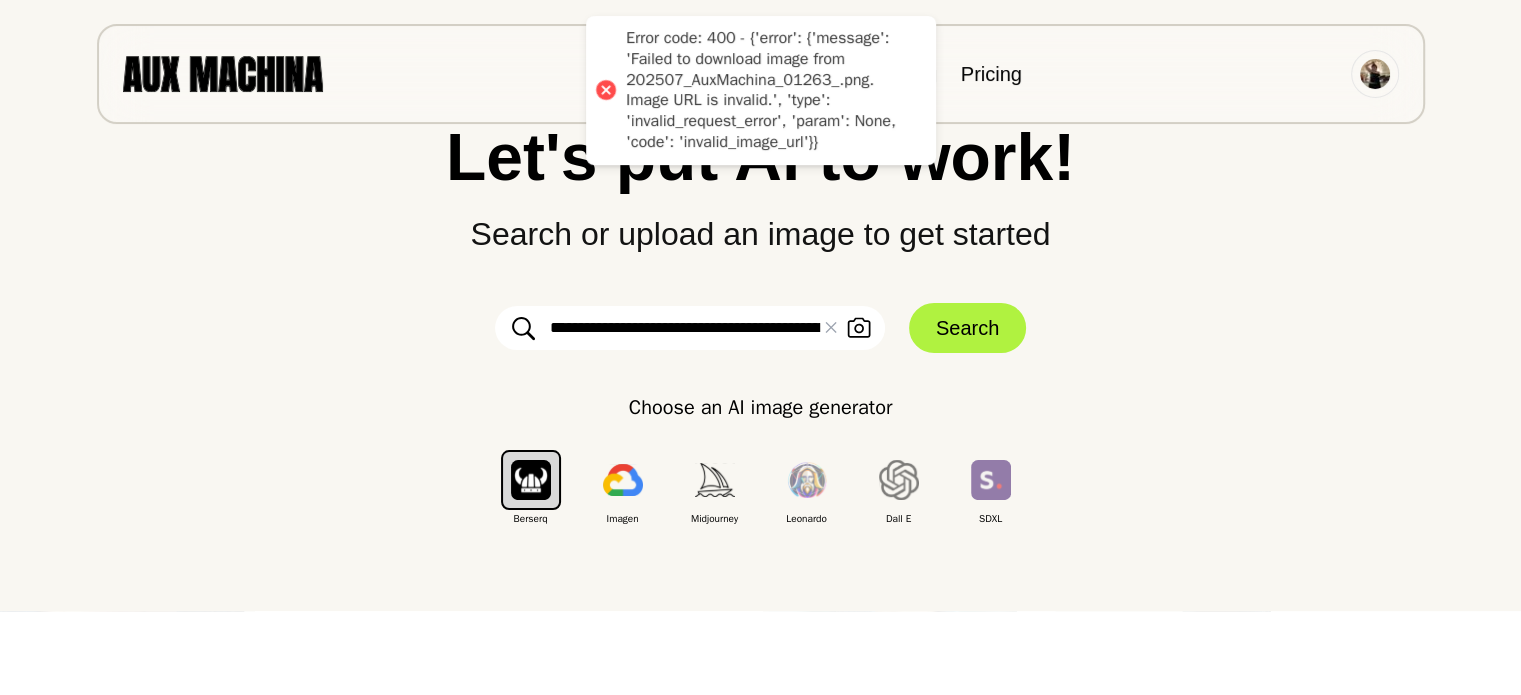 click on "**********" at bounding box center (690, 328) 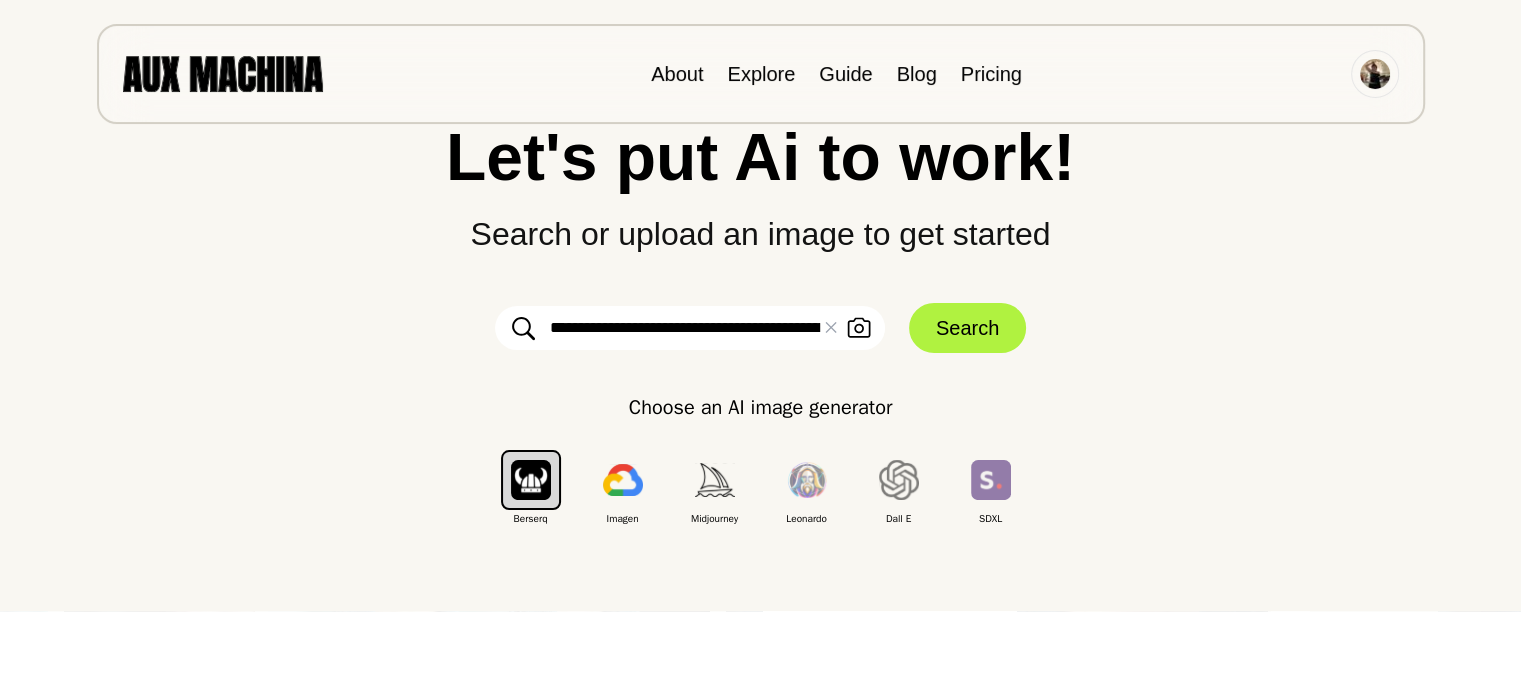 click on "**********" at bounding box center [690, 328] 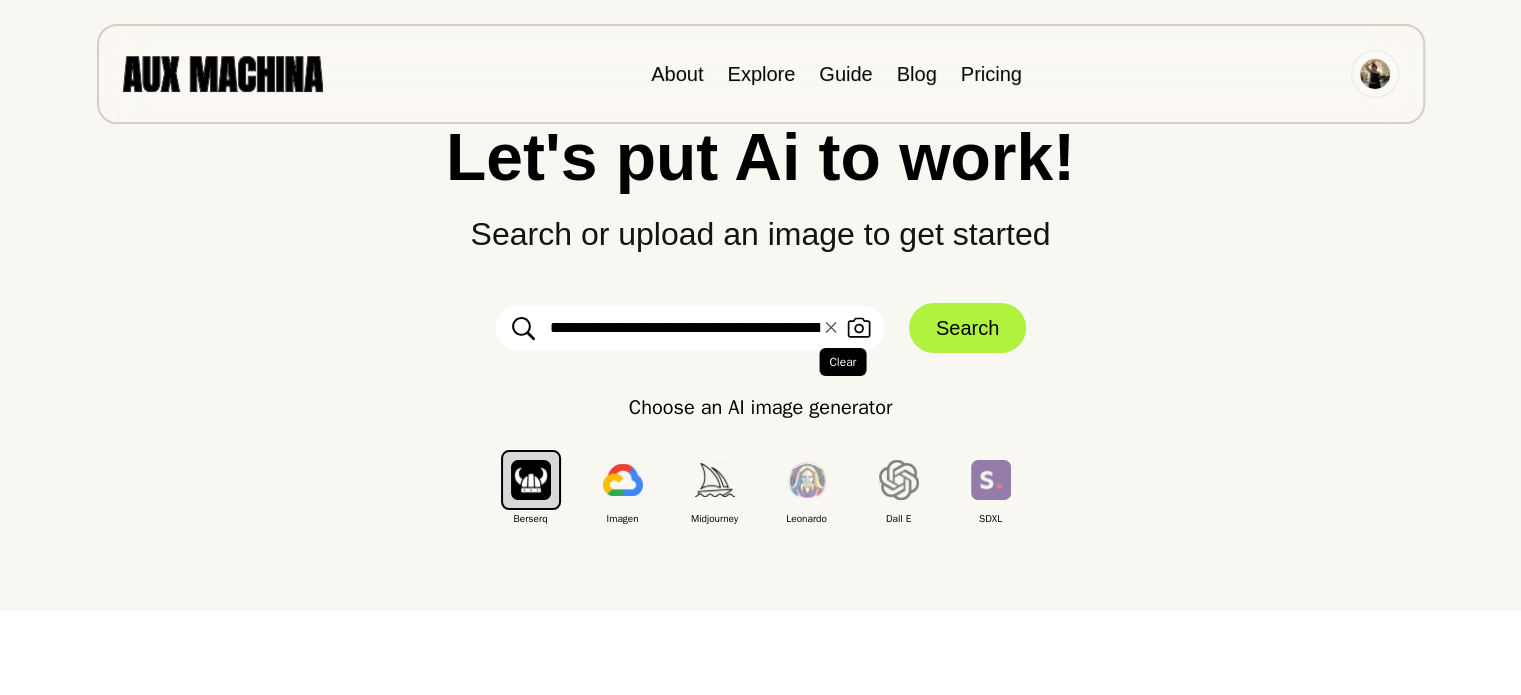 click on "✕ Clear" at bounding box center (831, 328) 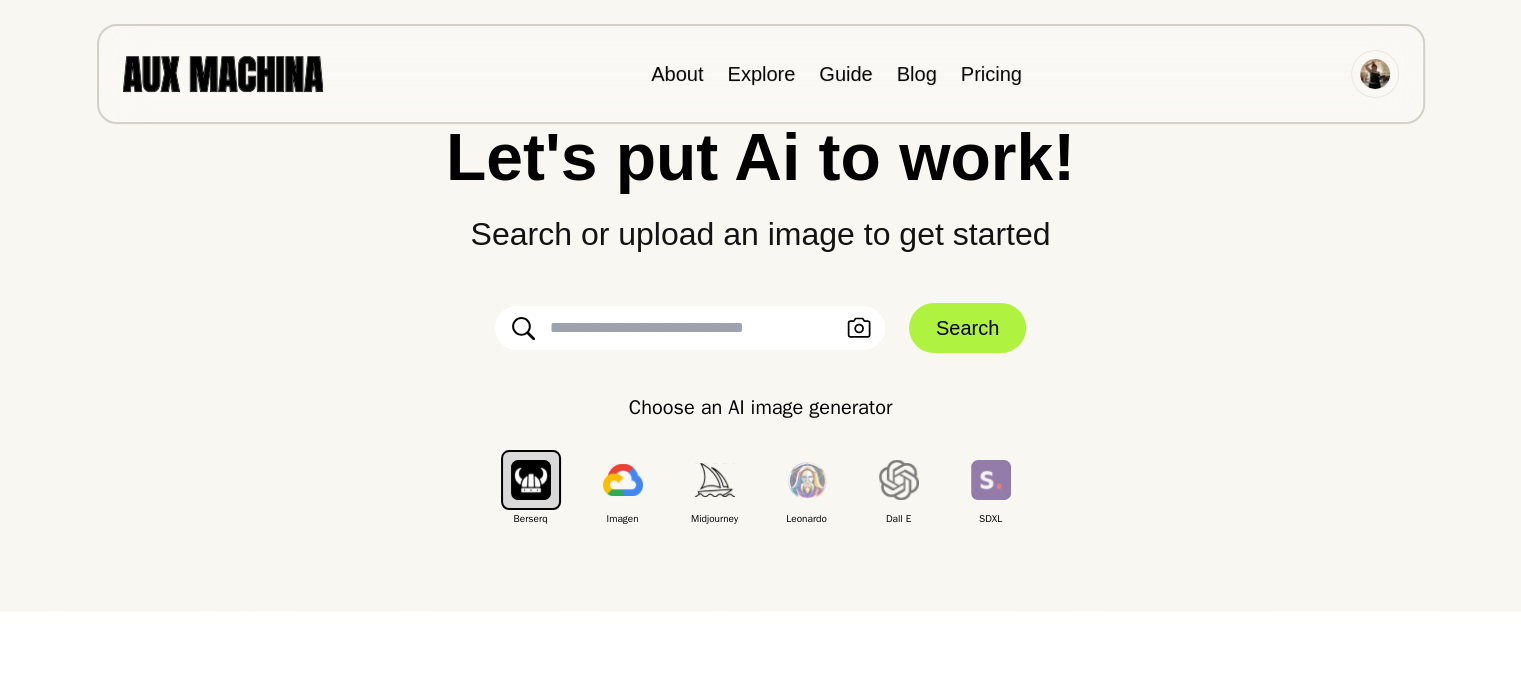 click at bounding box center (690, 328) 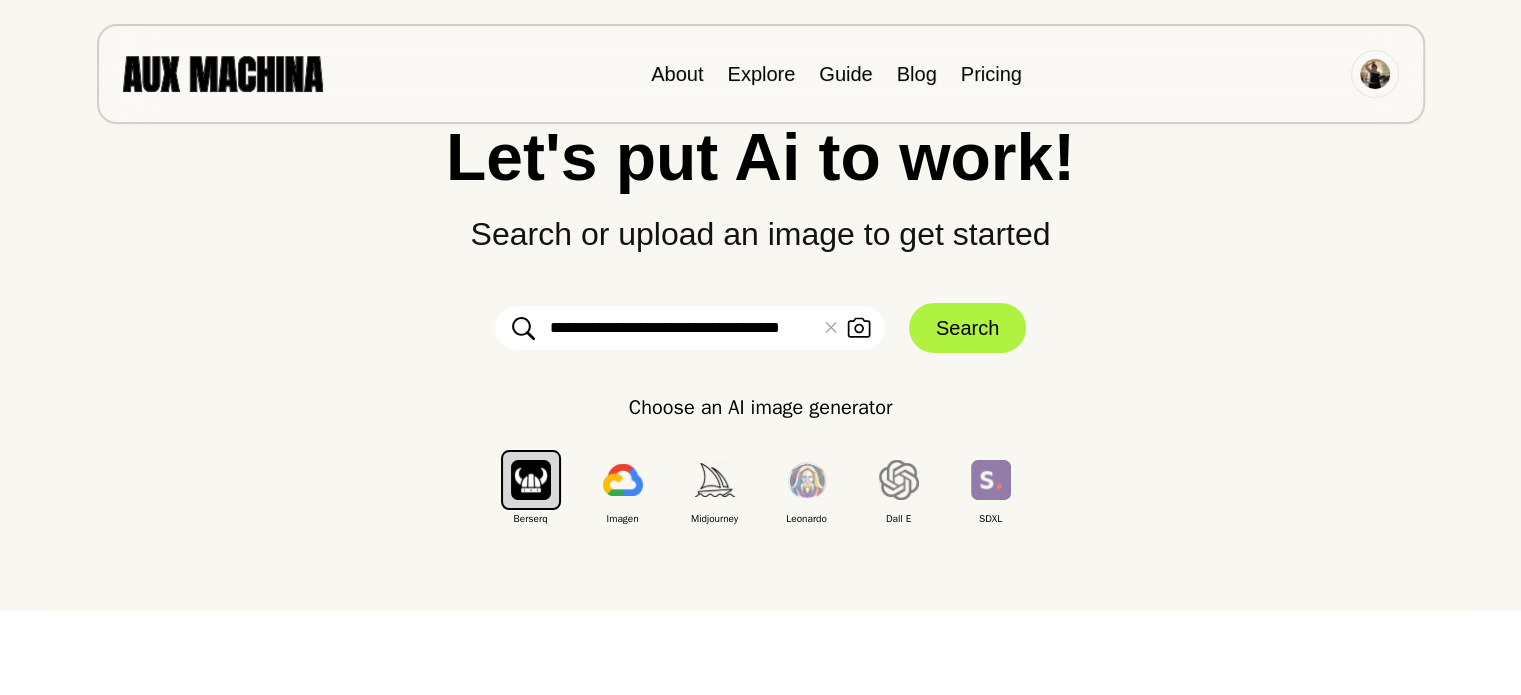 scroll, scrollTop: 0, scrollLeft: 0, axis: both 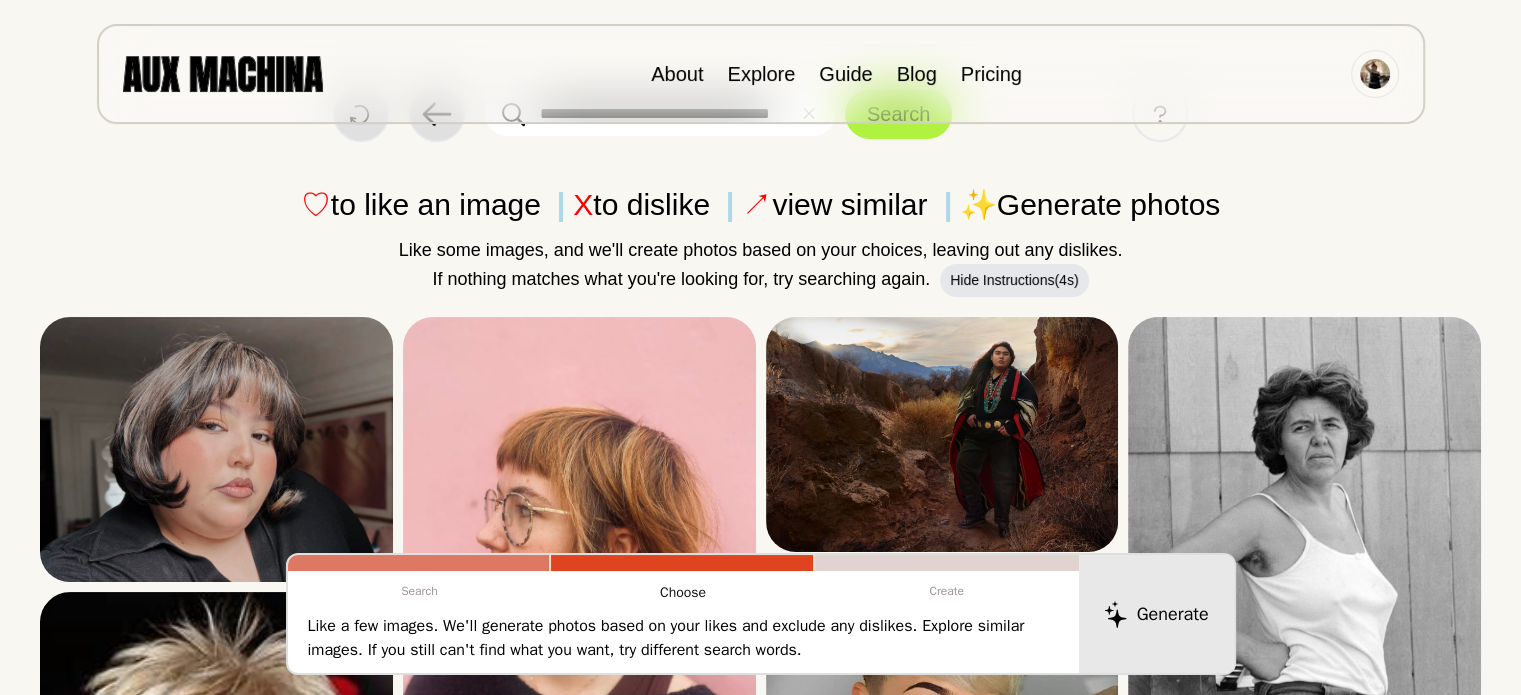 click at bounding box center (216, 449) 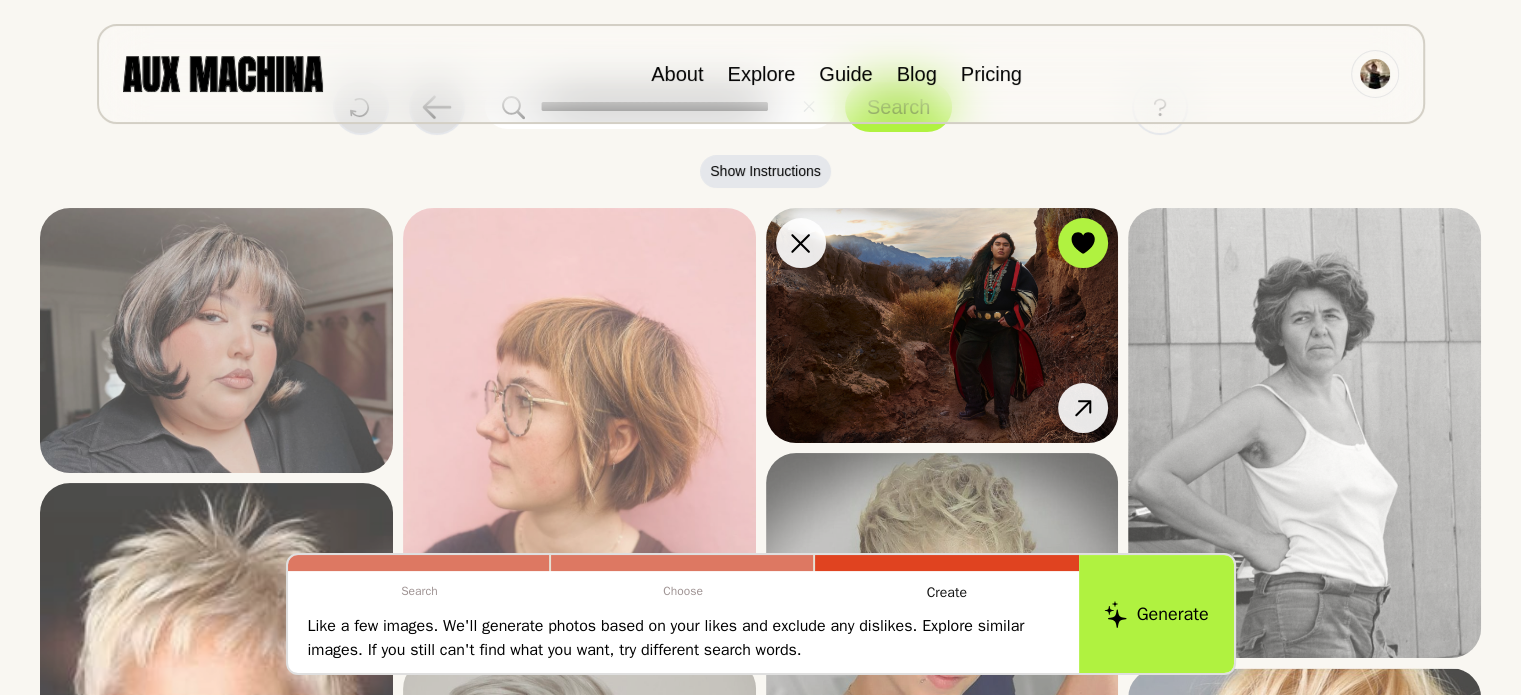 scroll, scrollTop: 0, scrollLeft: 0, axis: both 